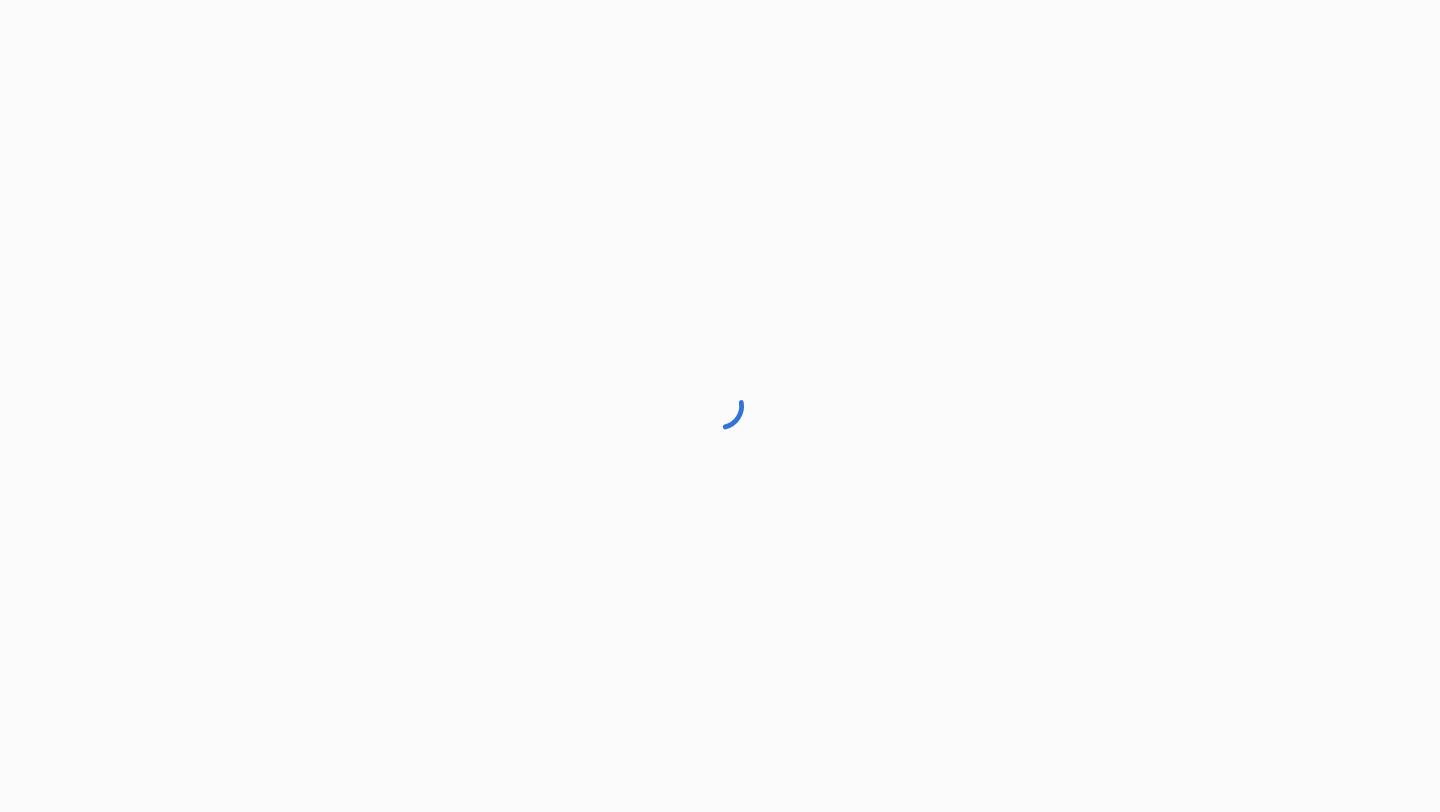 scroll, scrollTop: 0, scrollLeft: 0, axis: both 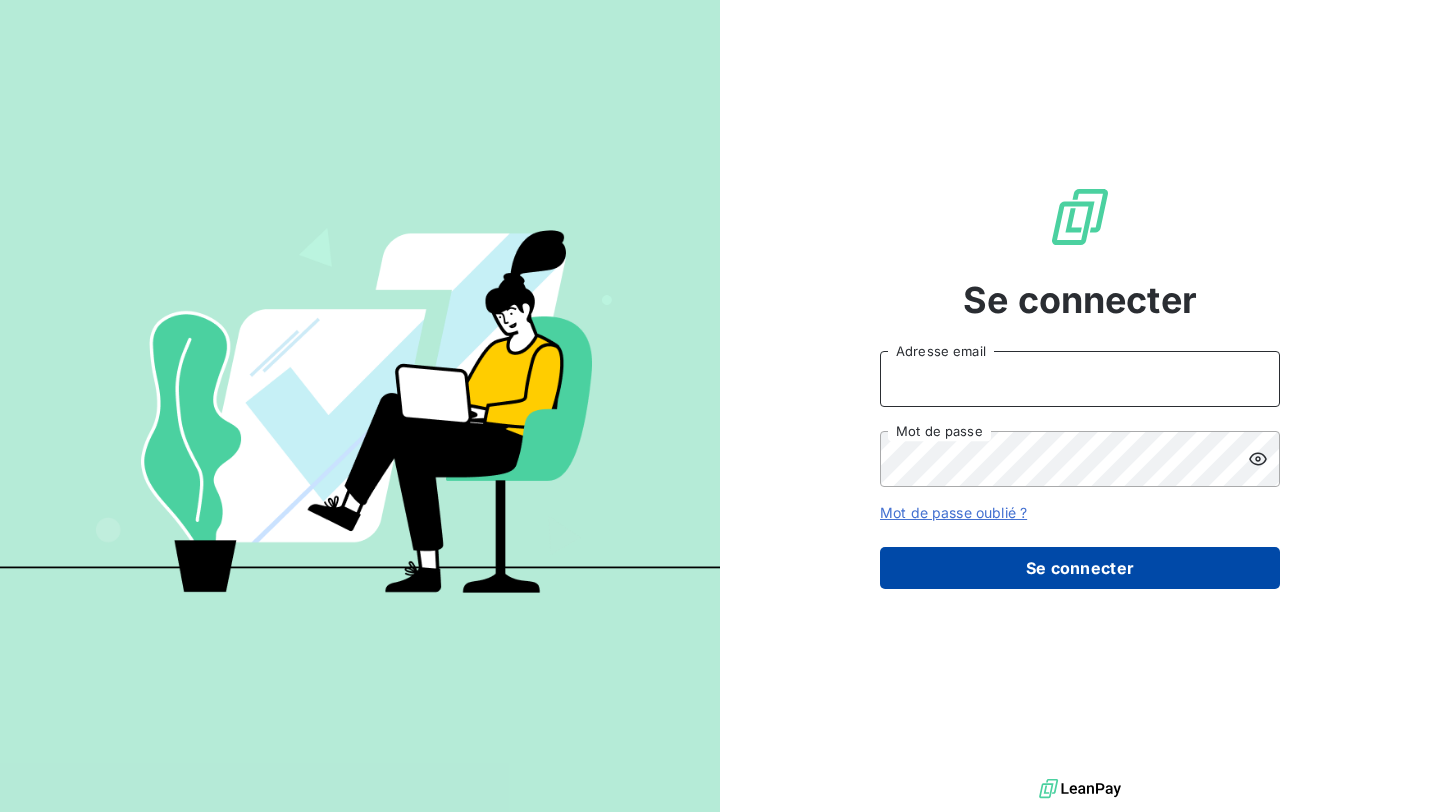 type on "nesrine@monga.io" 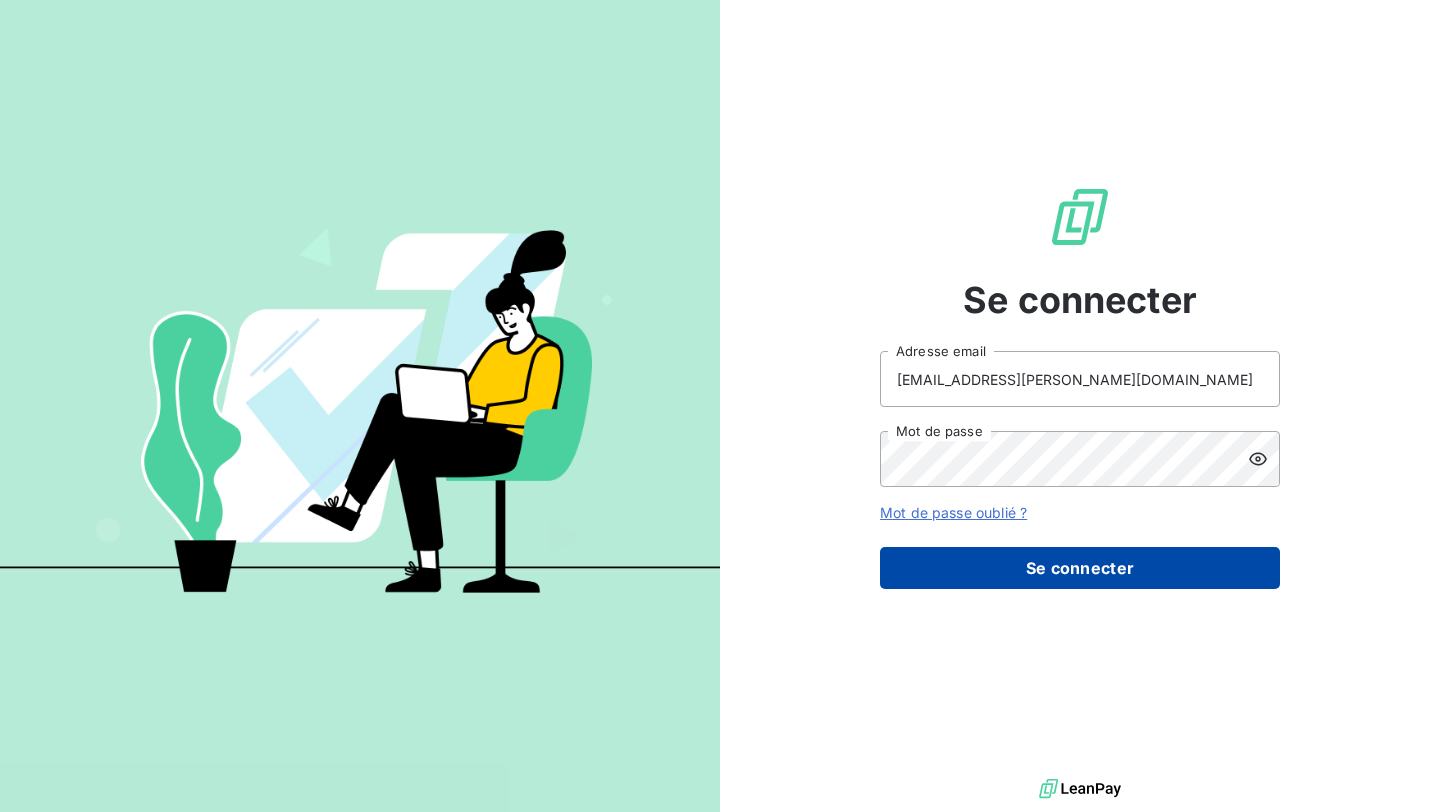 click on "Se connecter" at bounding box center (1080, 568) 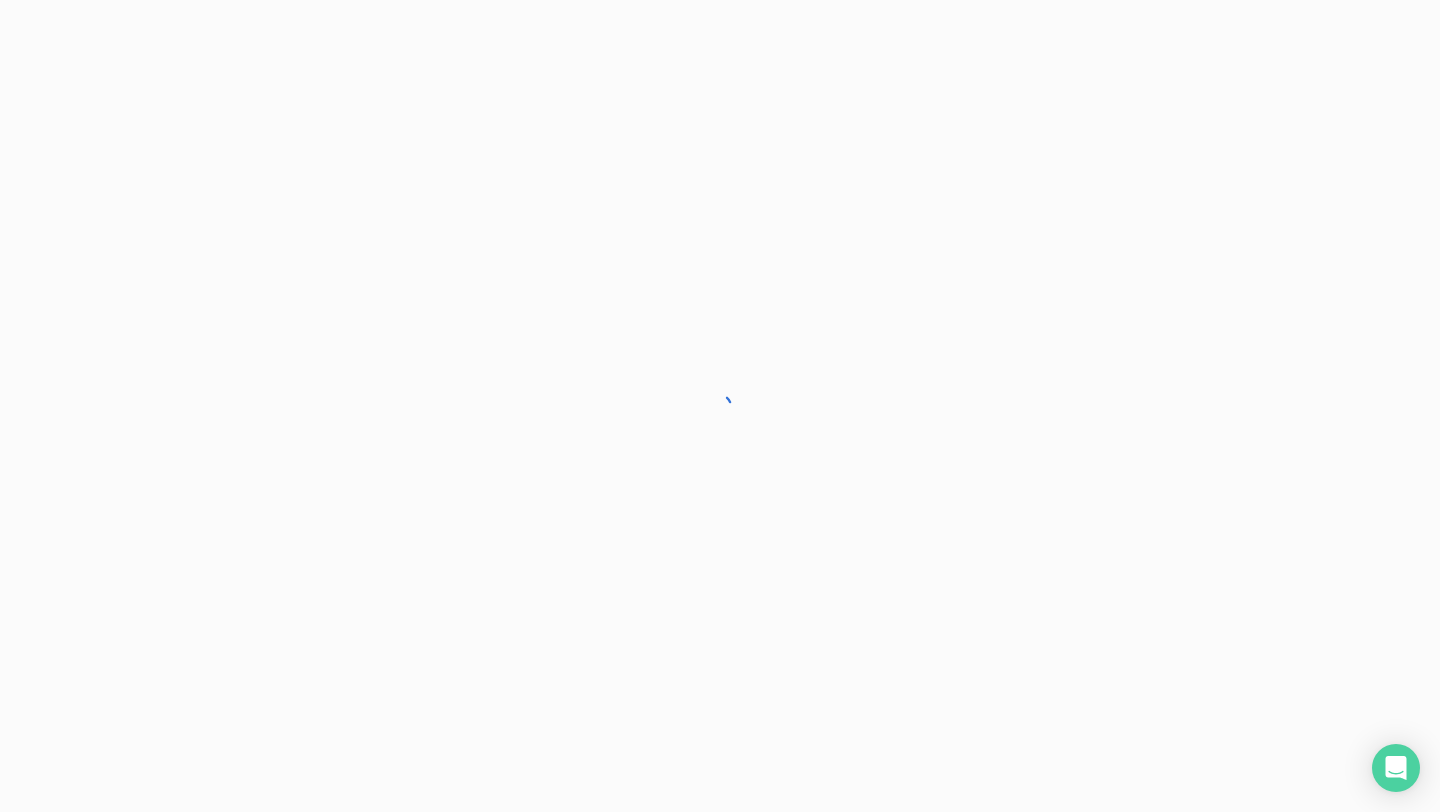 scroll, scrollTop: 0, scrollLeft: 0, axis: both 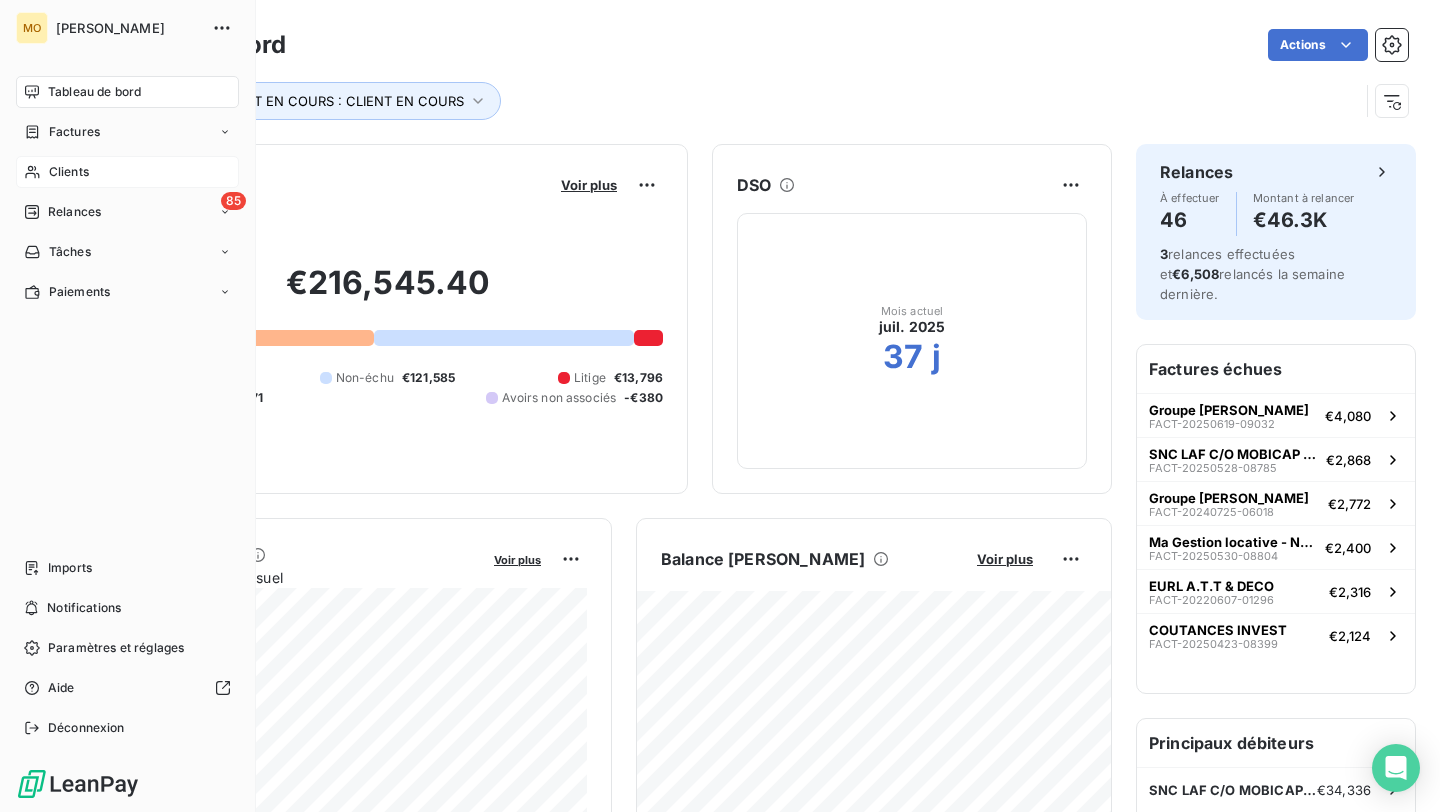 click on "Clients" at bounding box center [127, 172] 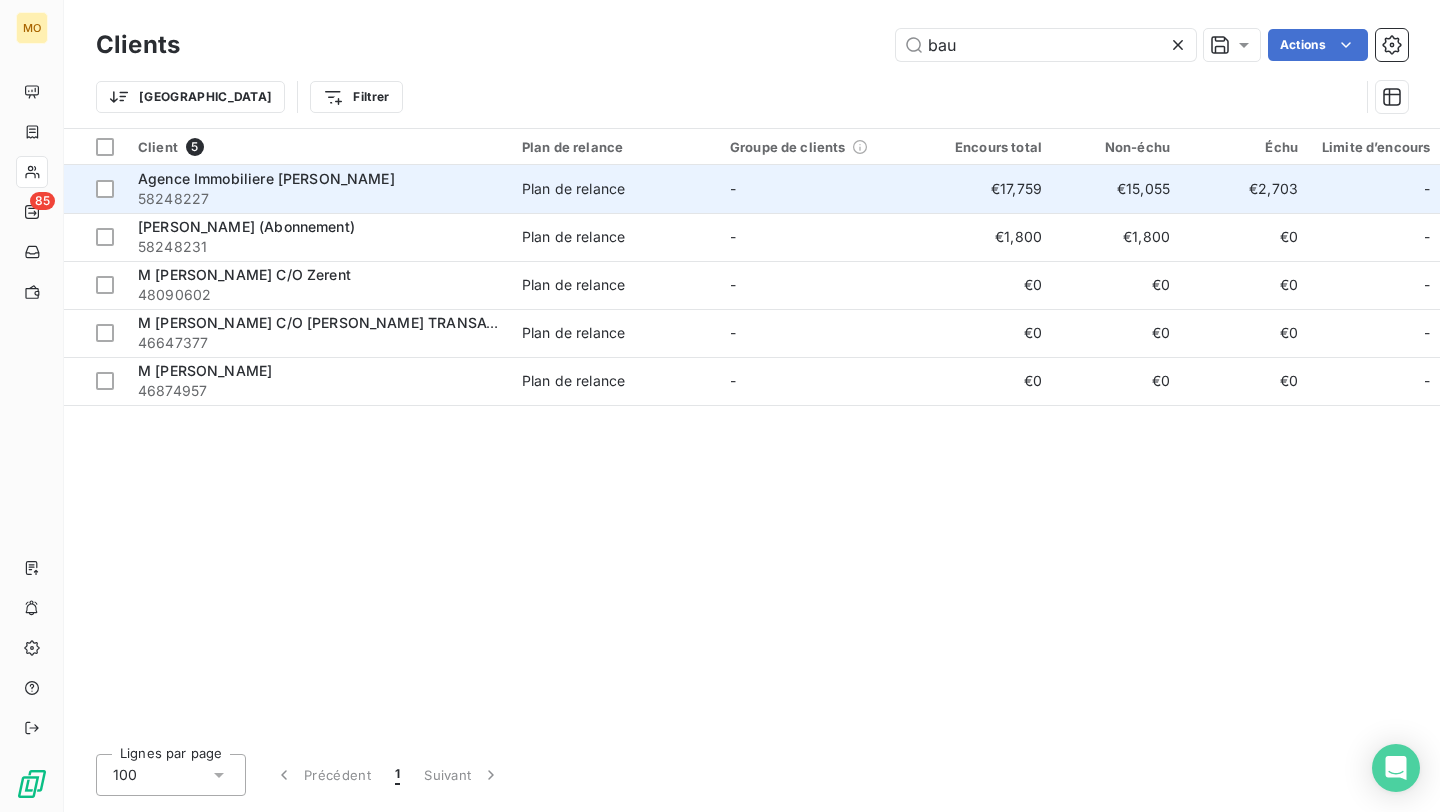 type on "bau" 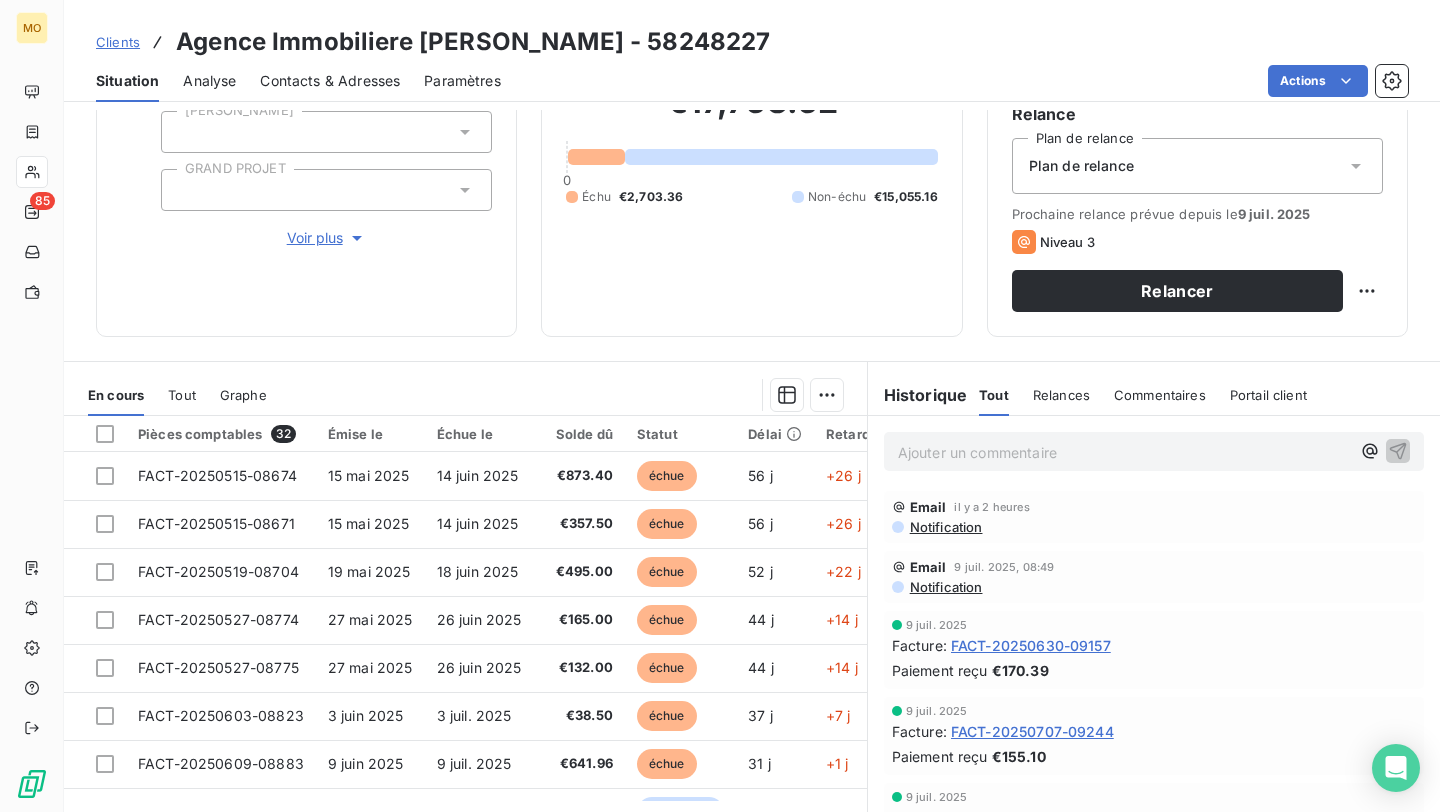 scroll, scrollTop: 244, scrollLeft: 0, axis: vertical 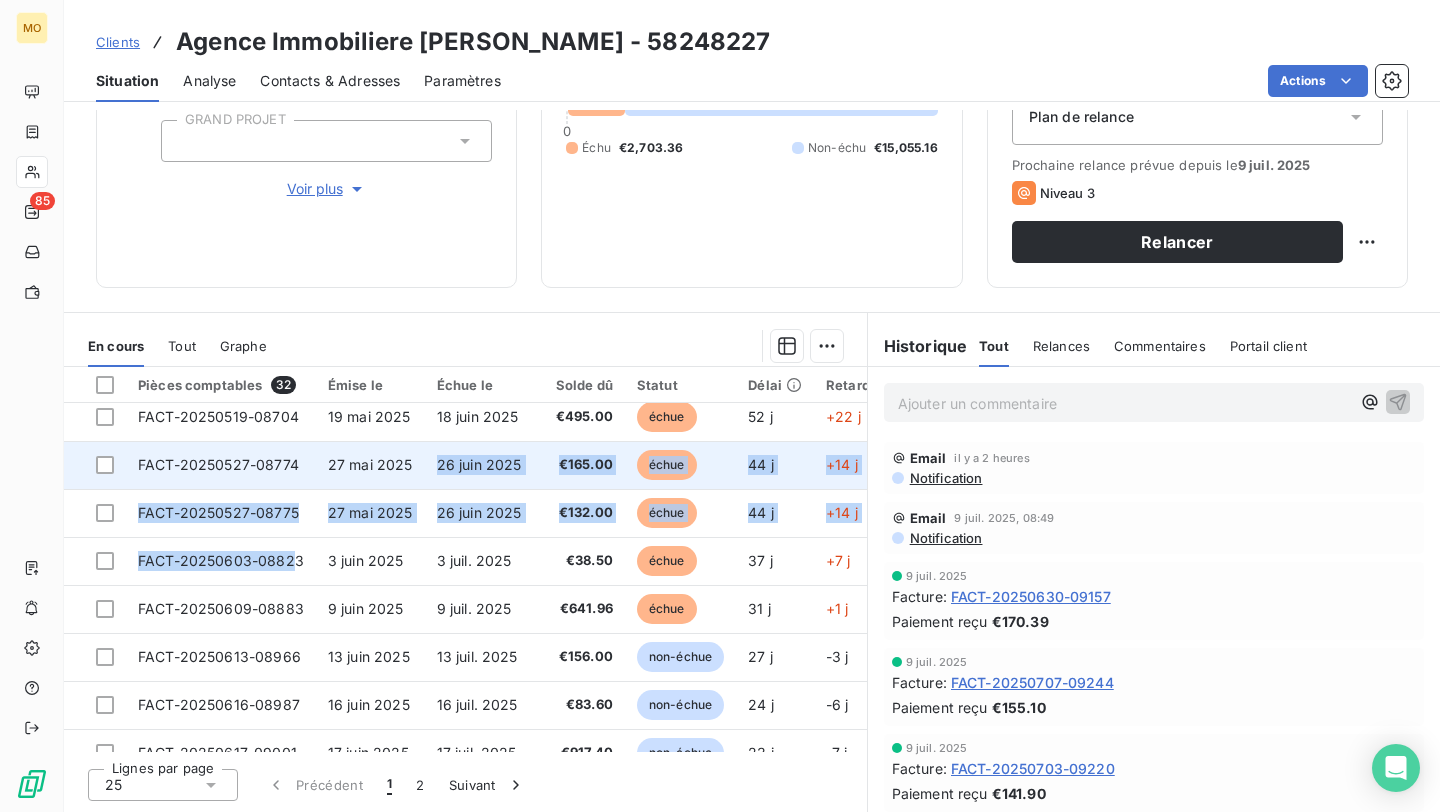 drag, startPoint x: 294, startPoint y: 560, endPoint x: 350, endPoint y: 485, distance: 93.60021 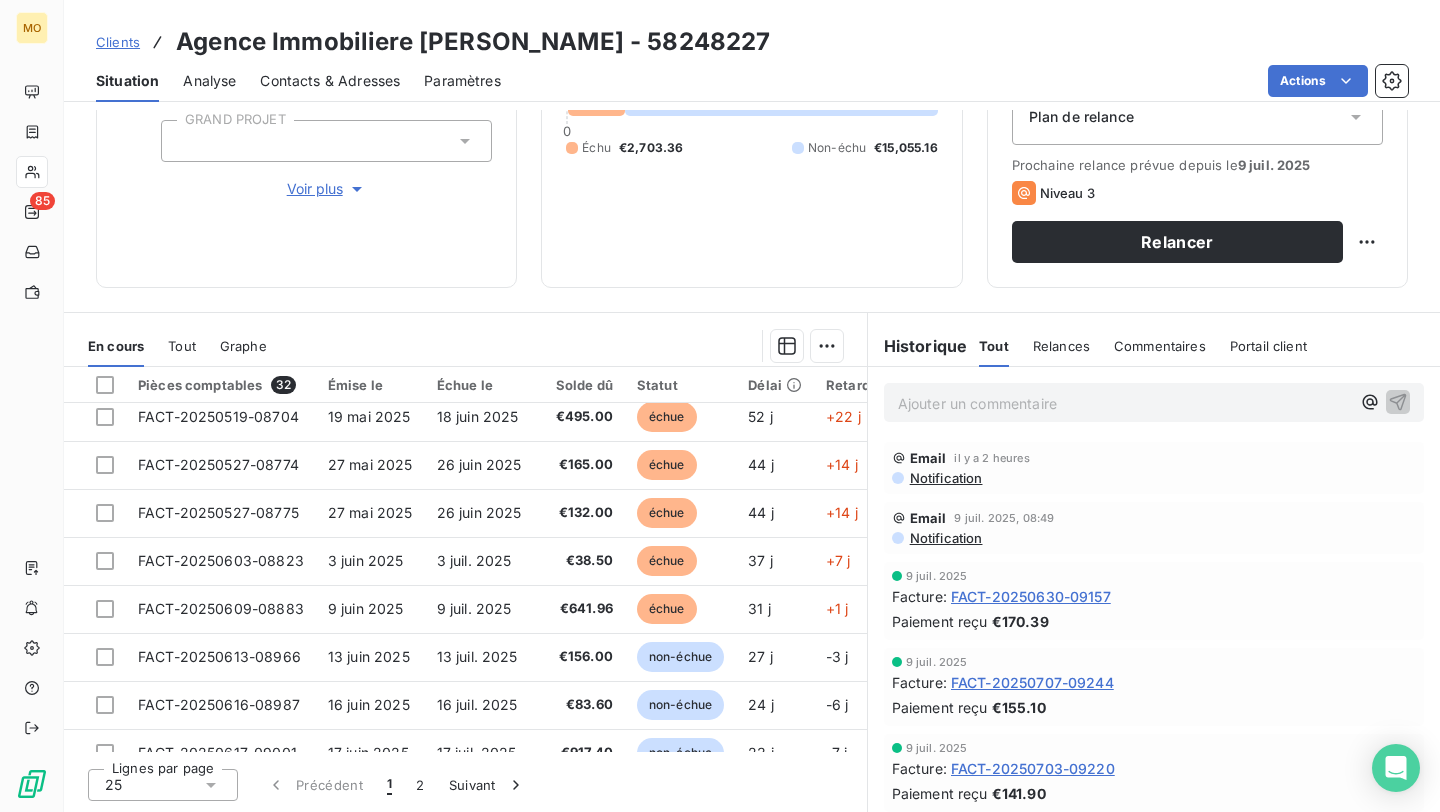click on "Informations client Propriétés Client CHECKMYGUEST [PERSON_NAME] GRAND PROJET Voir plus Encours client   €17,758.52 0 Échu €2,703.36 Non-échu €15,055.16     Limite d’encours Ajouter une limite d’encours autorisé Gestion du risque Surveiller ce client en intégrant votre outil de gestion des risques client. Relance Plan de relance Plan de relance Prochaine relance prévue depuis le  9 juil. 2025 Niveau 3 Relancer En cours Tout Graphe Pièces comptables 32 Émise le Échue le Solde dû Statut Délai   Retard   Tag Relance   FACT-20250515-08674 15 mai 2025 14 juin 2025 €873.40 échue 56 j +26 j FACT-20250515-08671 15 mai 2025 14 juin 2025 €357.50 échue 56 j +26 j FACT-20250519-08704 19 mai 2025 18 juin 2025 €495.00 échue 52 j +22 j FACT-20250527-08774 27 mai 2025 26 juin 2025 €165.00 échue 44 j +14 j FACT-20250527-08775 27 mai 2025 26 juin 2025 €132.00 échue 44 j +14 j FACT-20250603-08823 3 juin 2025 3 juil. 2025 €38.50 échue 37 j +7 j FACT-20250609-08883 9 juin 2025 9 juil. 2025 échue 1" at bounding box center (752, 461) 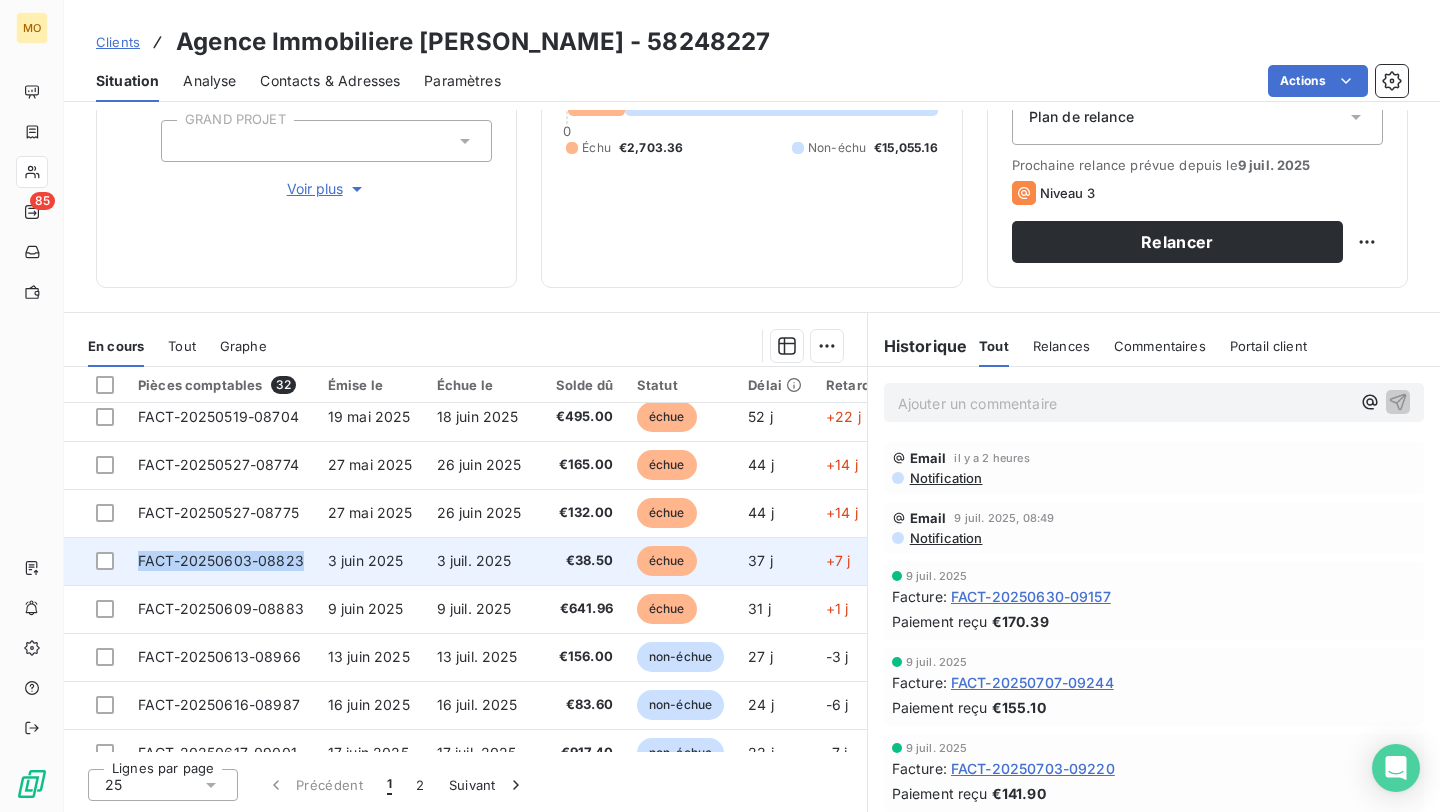 copy on "FACT-20250603-08823" 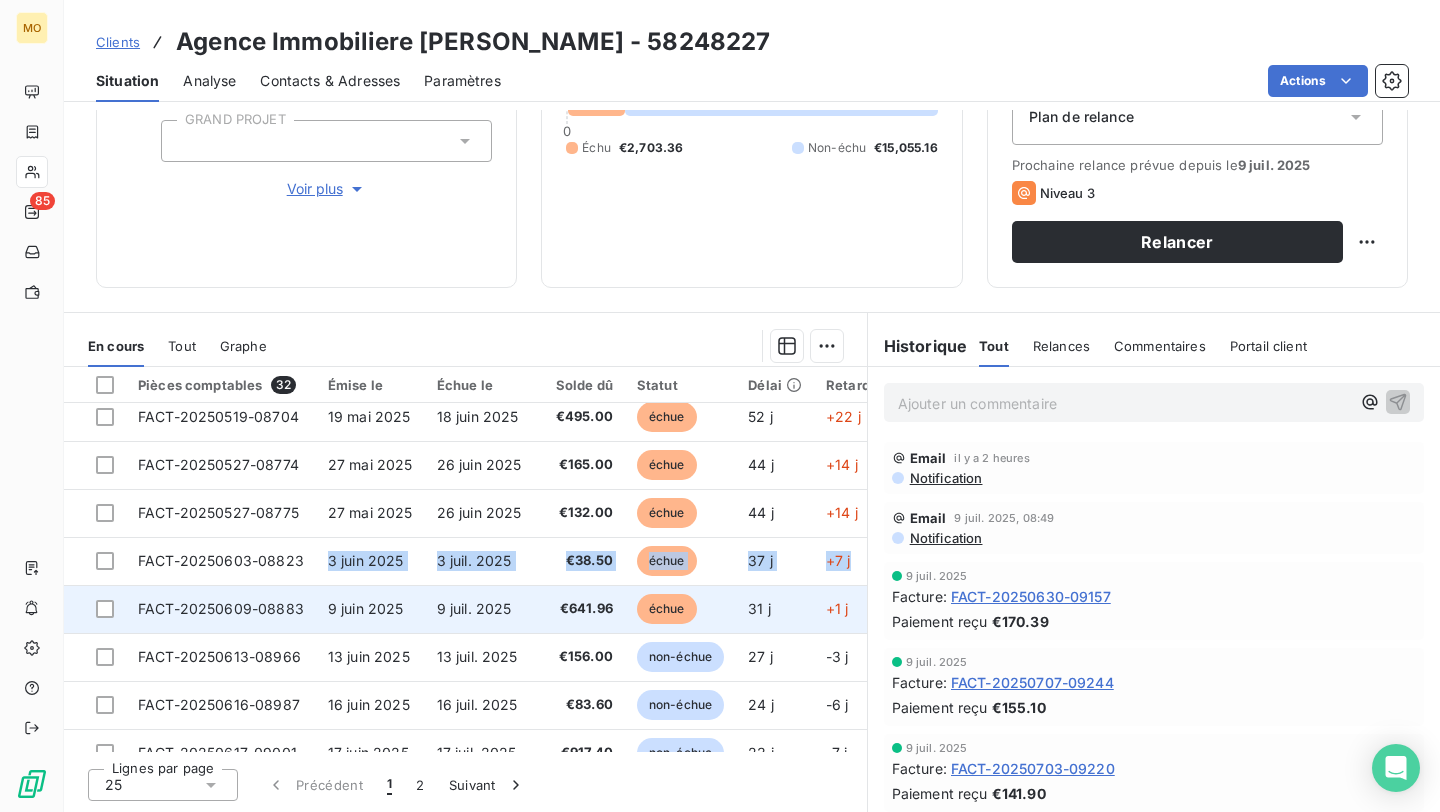 drag, startPoint x: 303, startPoint y: 555, endPoint x: 112, endPoint y: 628, distance: 204.47493 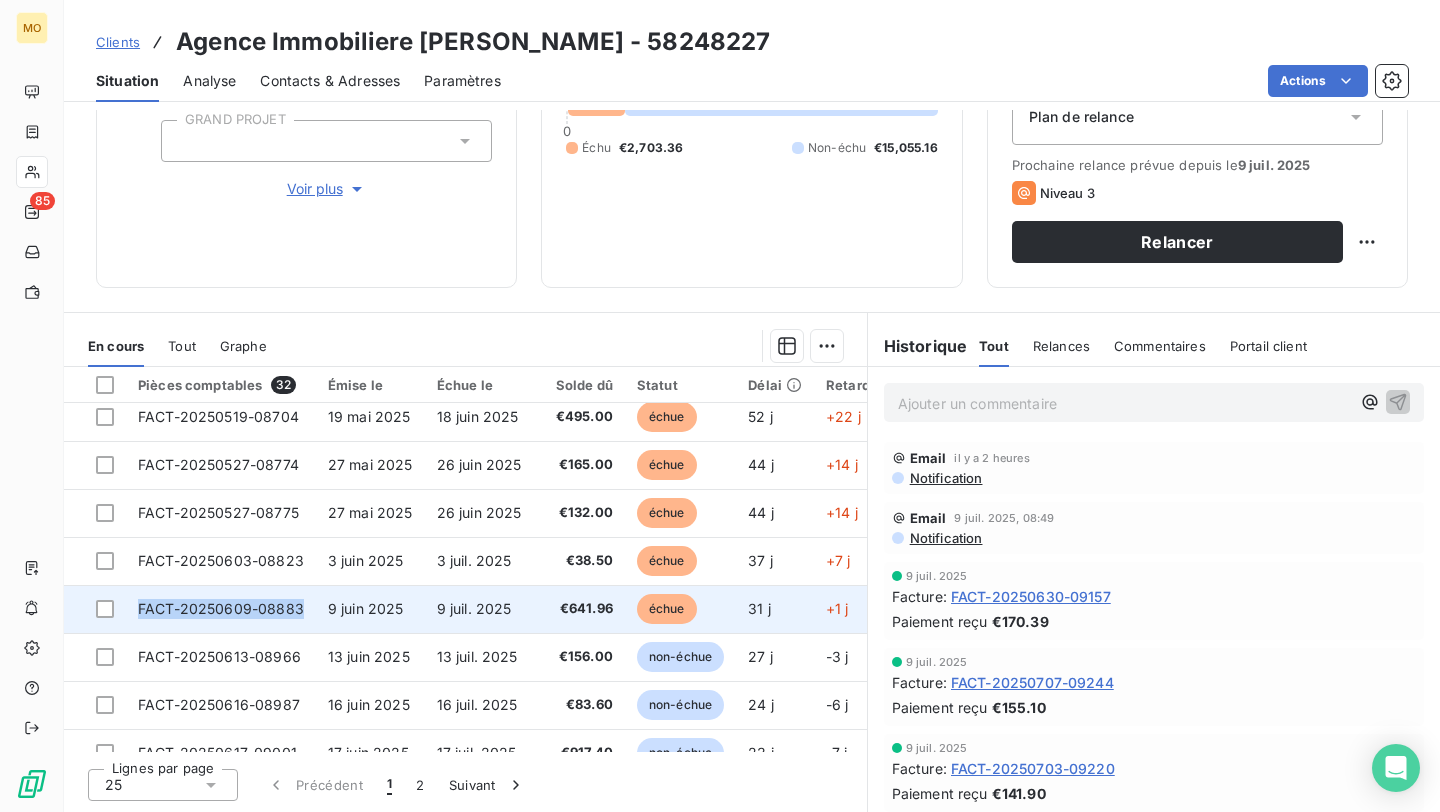 copy on "FACT-20250609-08883" 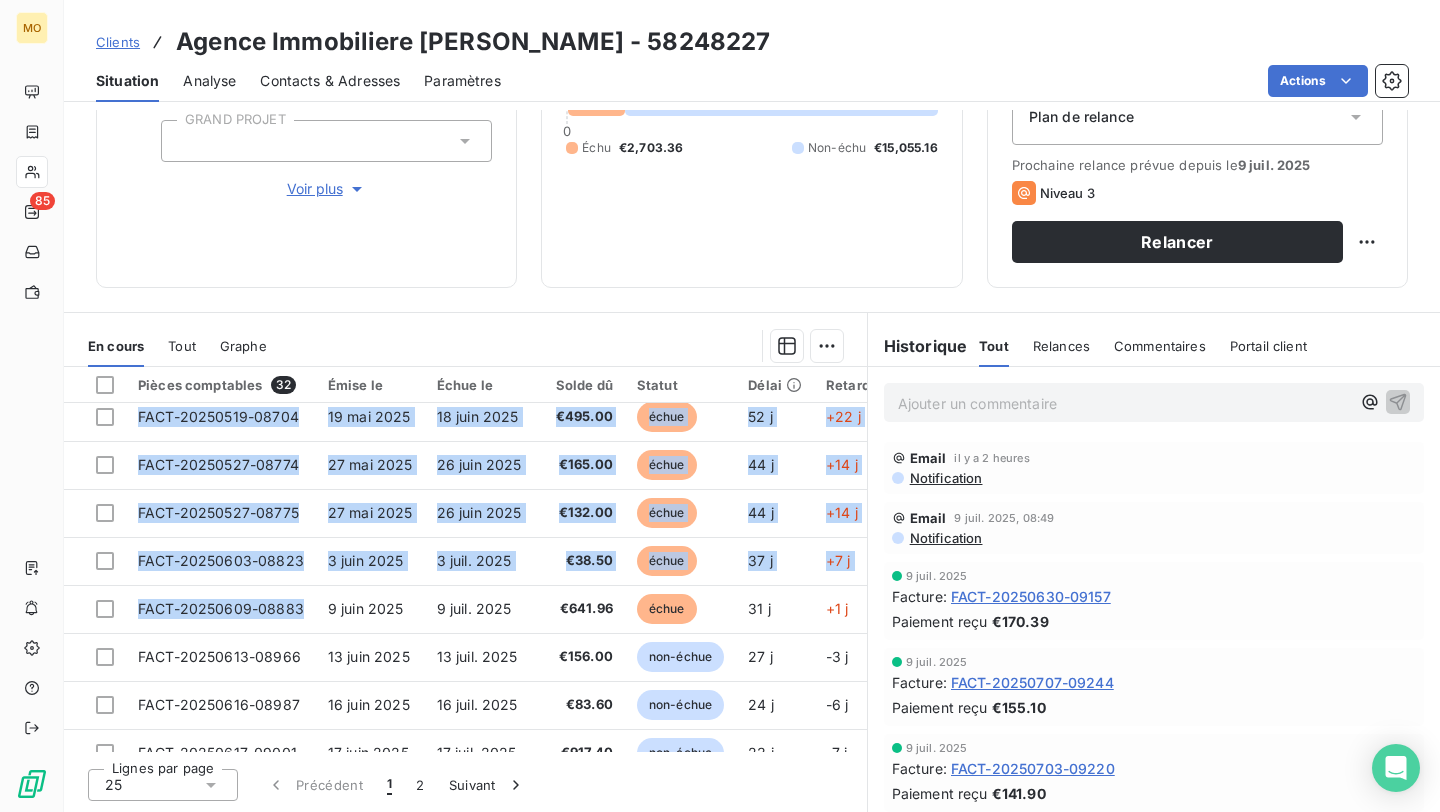 drag, startPoint x: 302, startPoint y: 611, endPoint x: 160, endPoint y: 363, distance: 285.77612 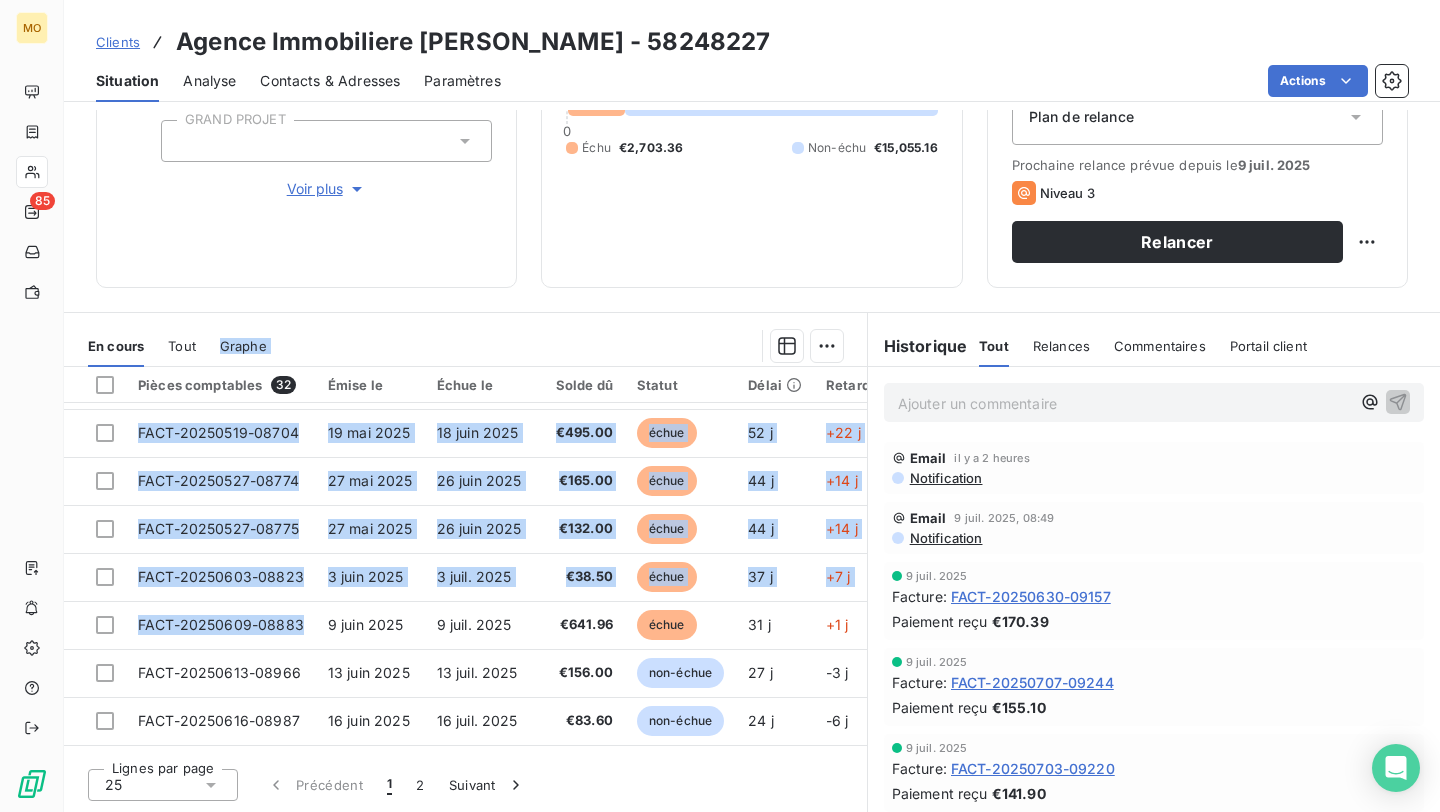 click on "Clients" at bounding box center (118, 42) 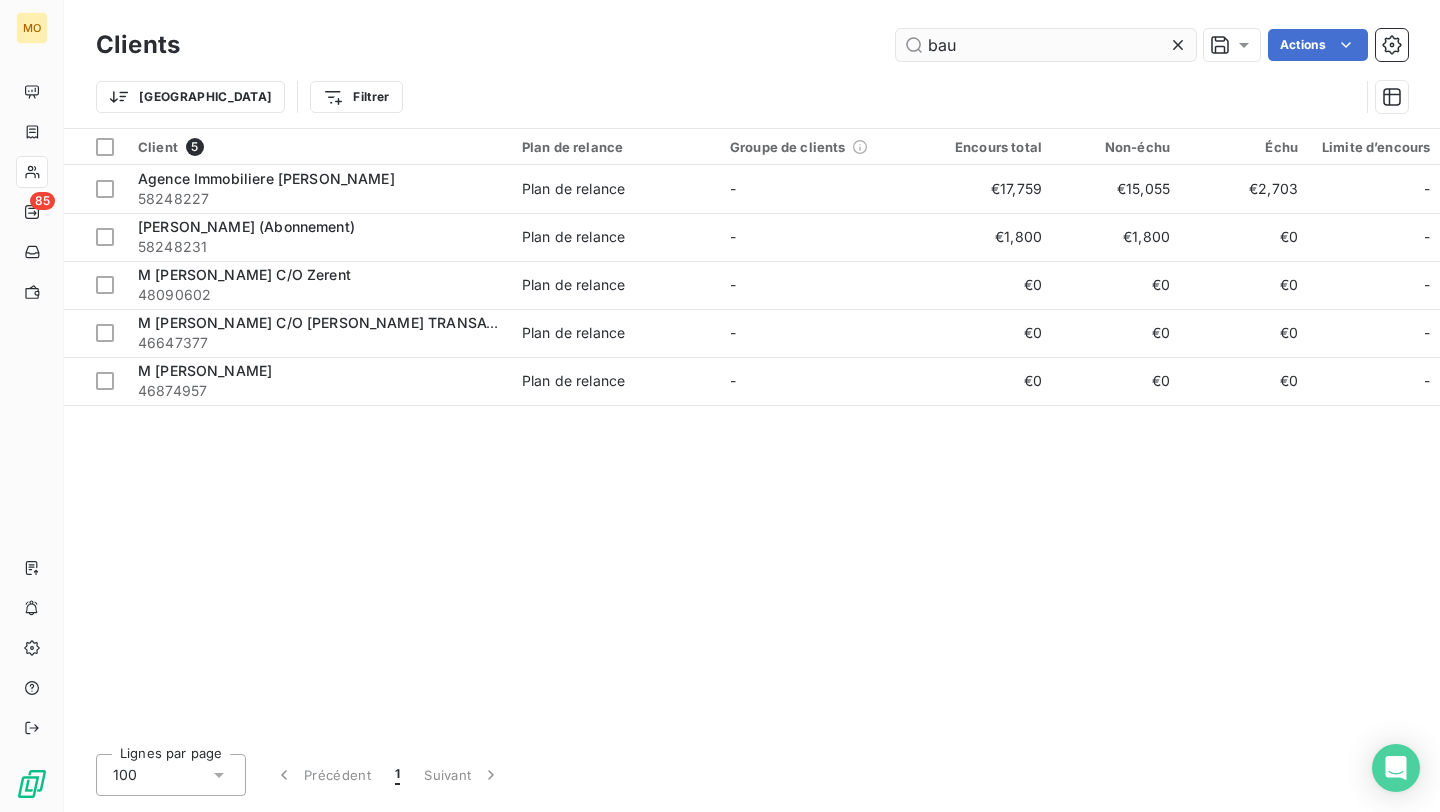 click on "bau" at bounding box center (1046, 45) 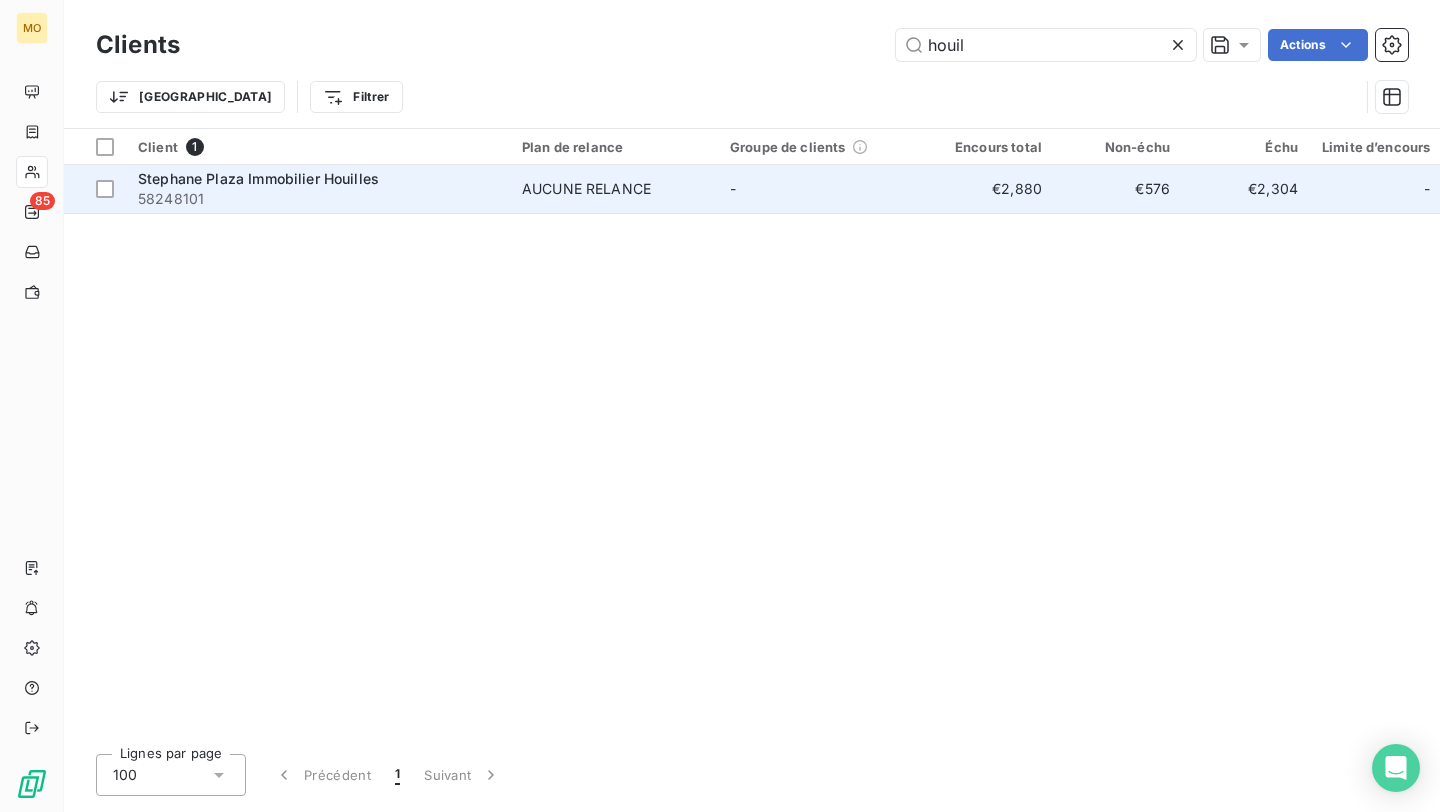 type on "houil" 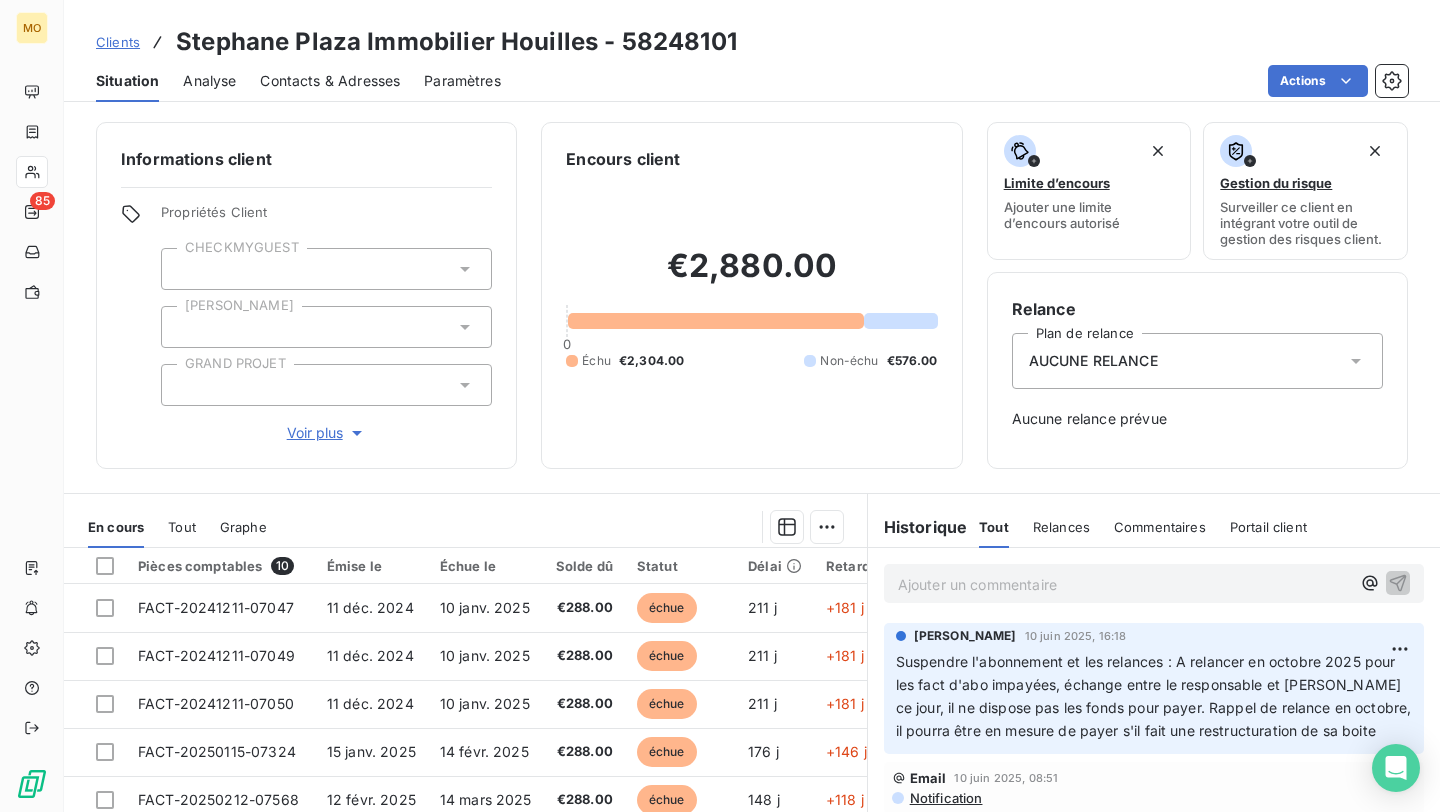 click on "Contacts & Adresses" at bounding box center (330, 81) 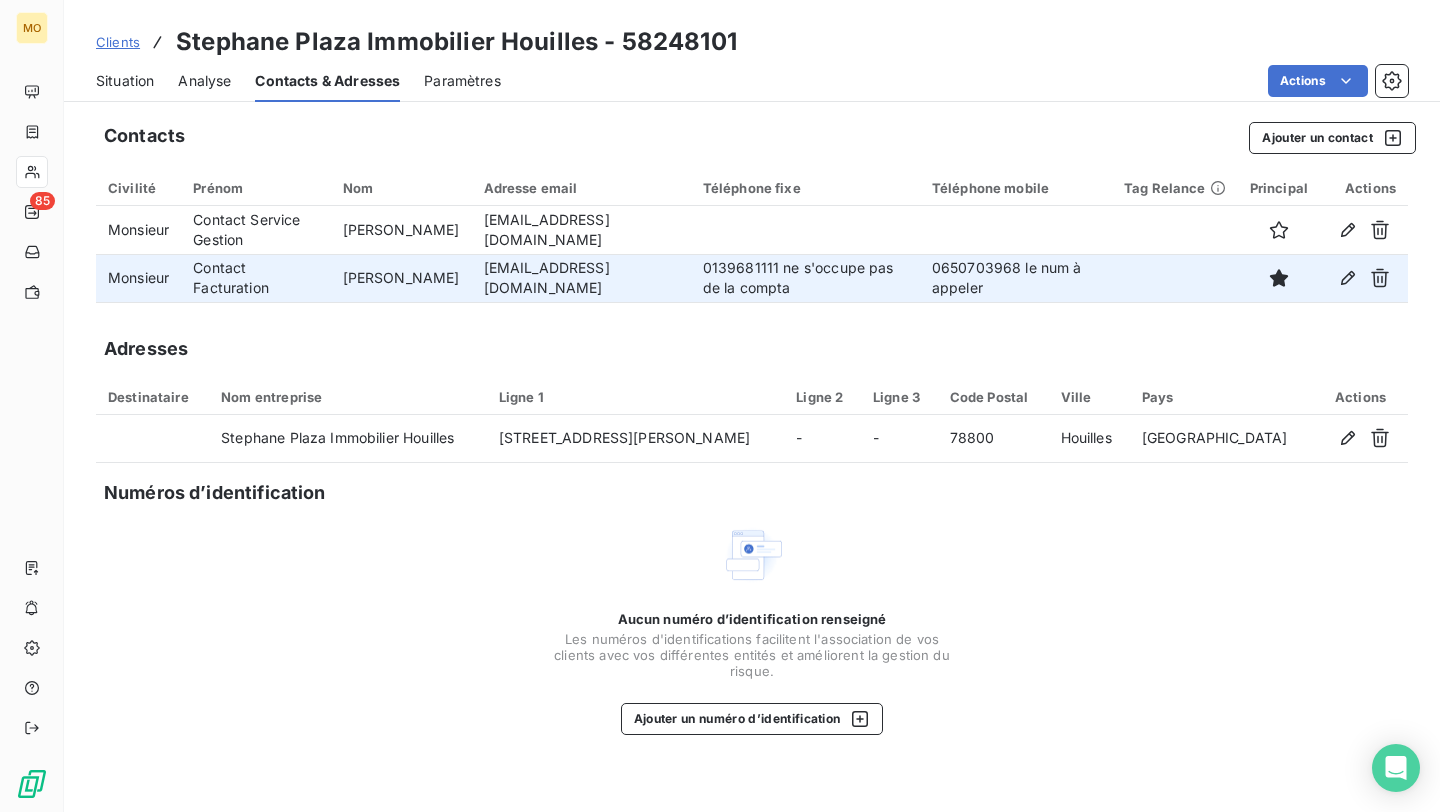 click on "[EMAIL_ADDRESS][DOMAIN_NAME]" at bounding box center [581, 278] 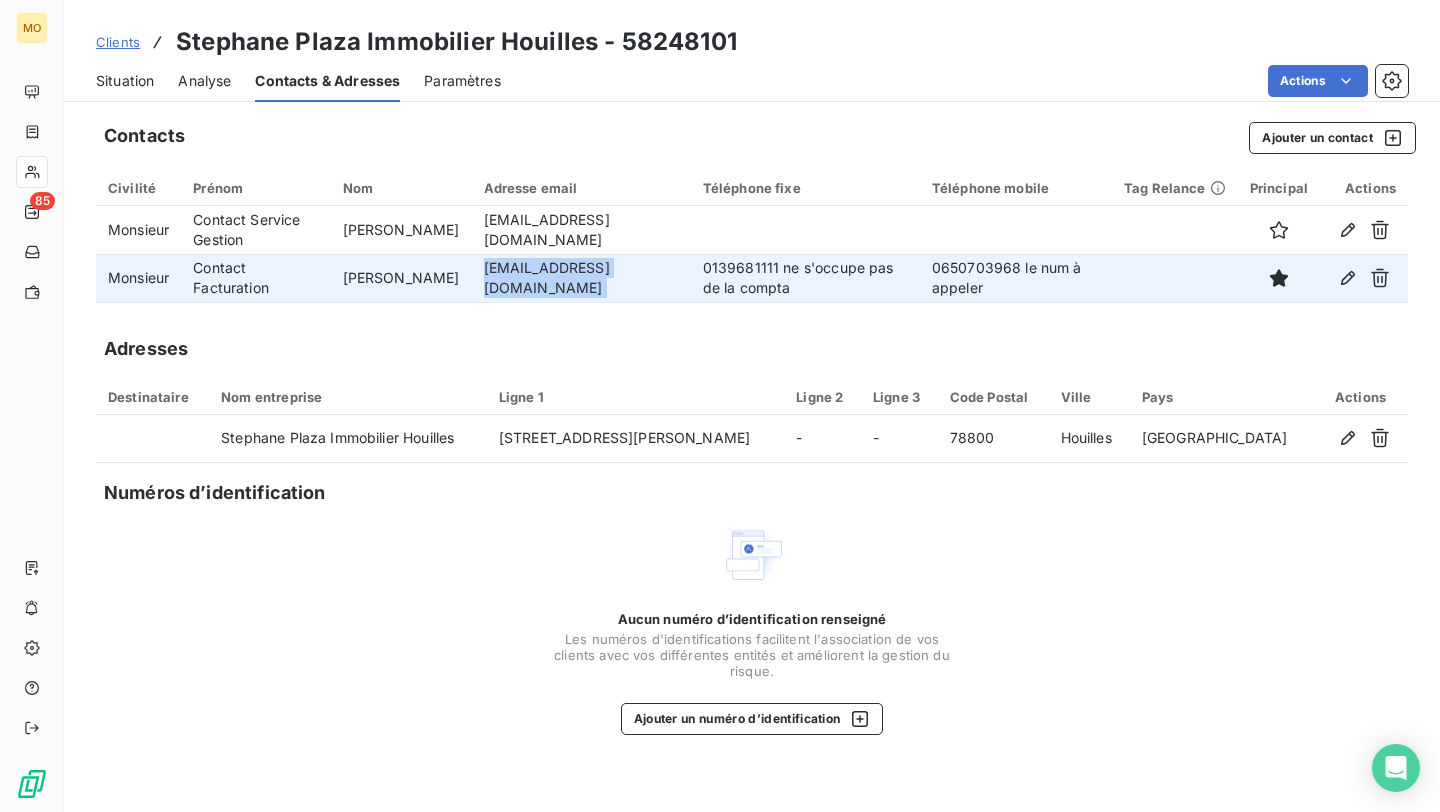 click on "[EMAIL_ADDRESS][DOMAIN_NAME]" at bounding box center (581, 278) 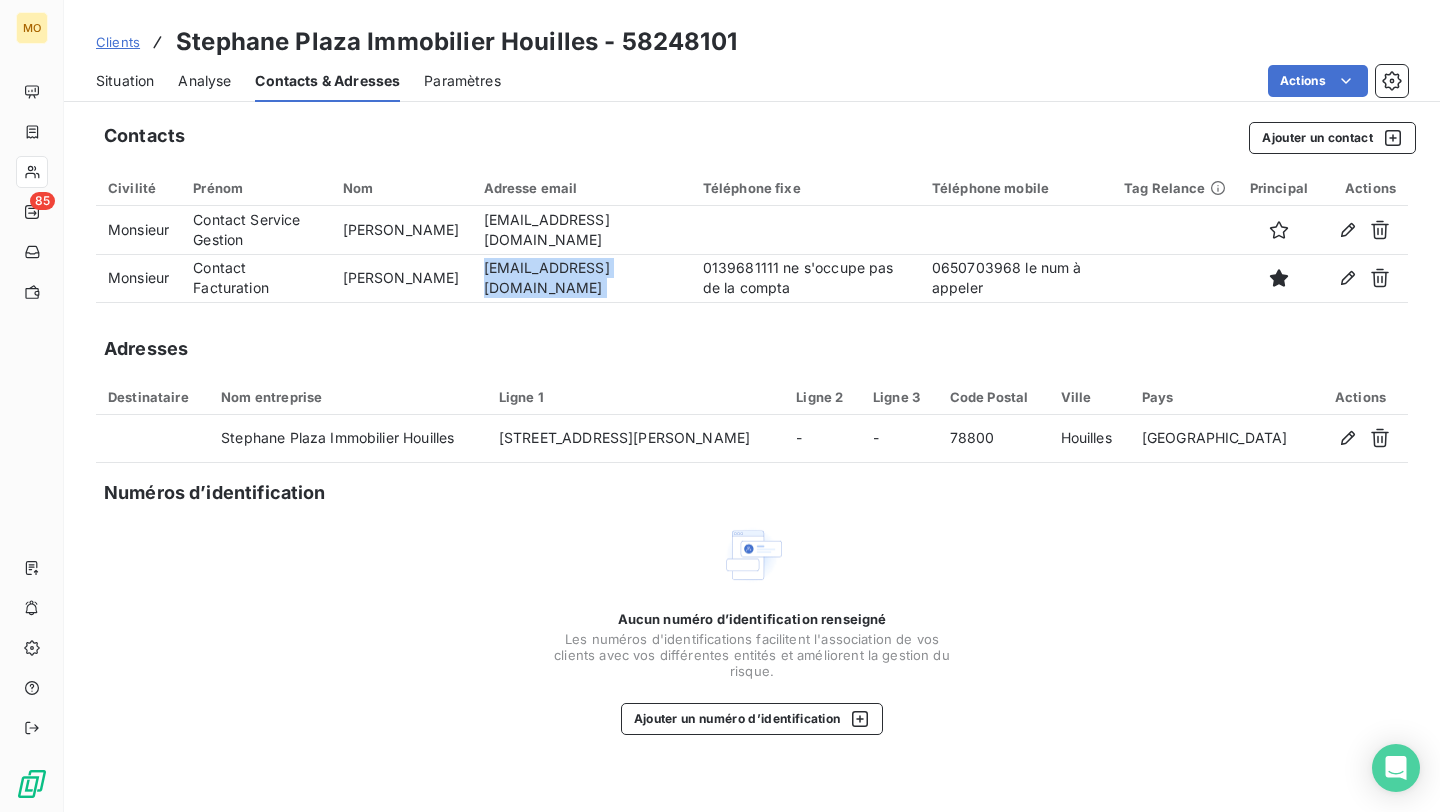 click on "Clients" at bounding box center [118, 42] 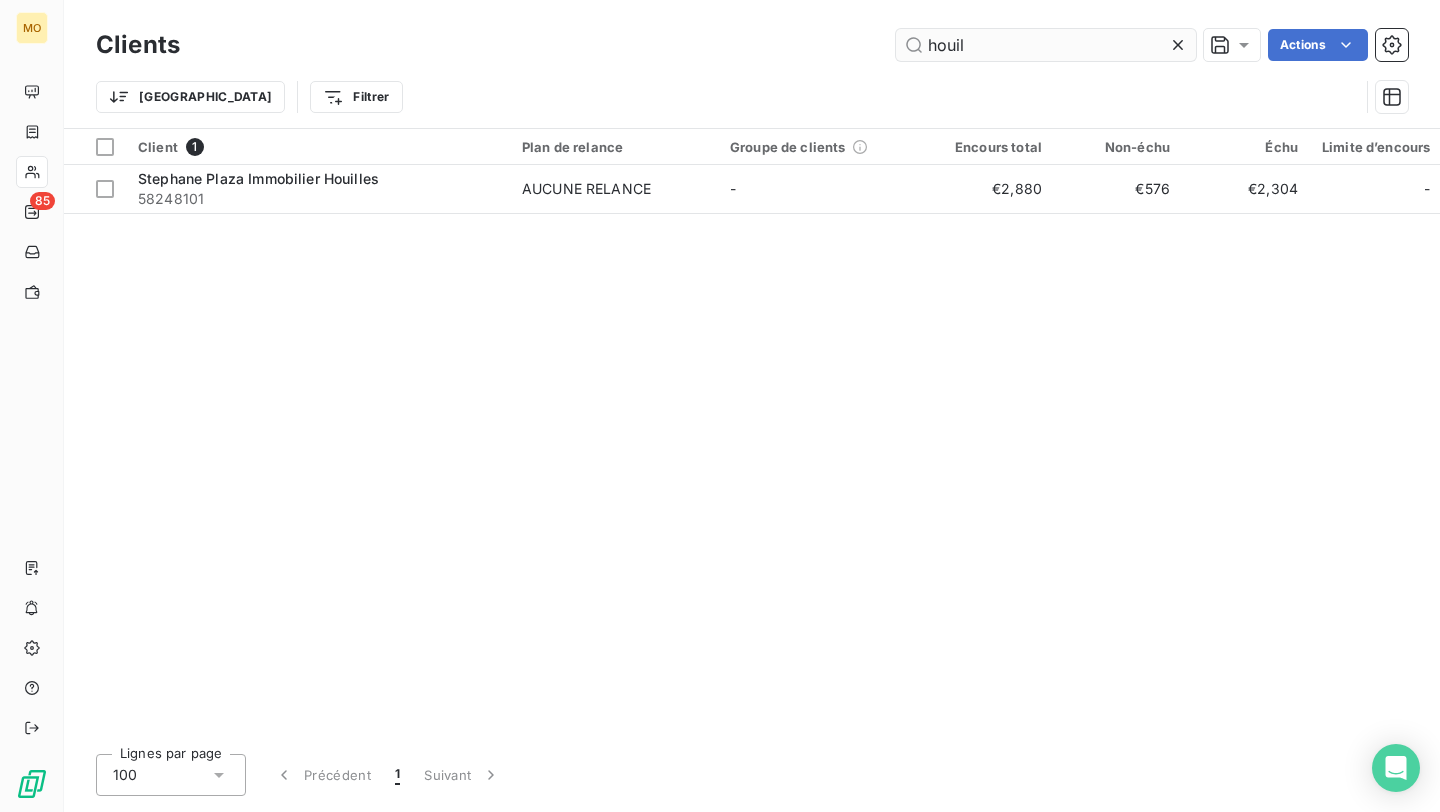 click on "houil" at bounding box center (1046, 45) 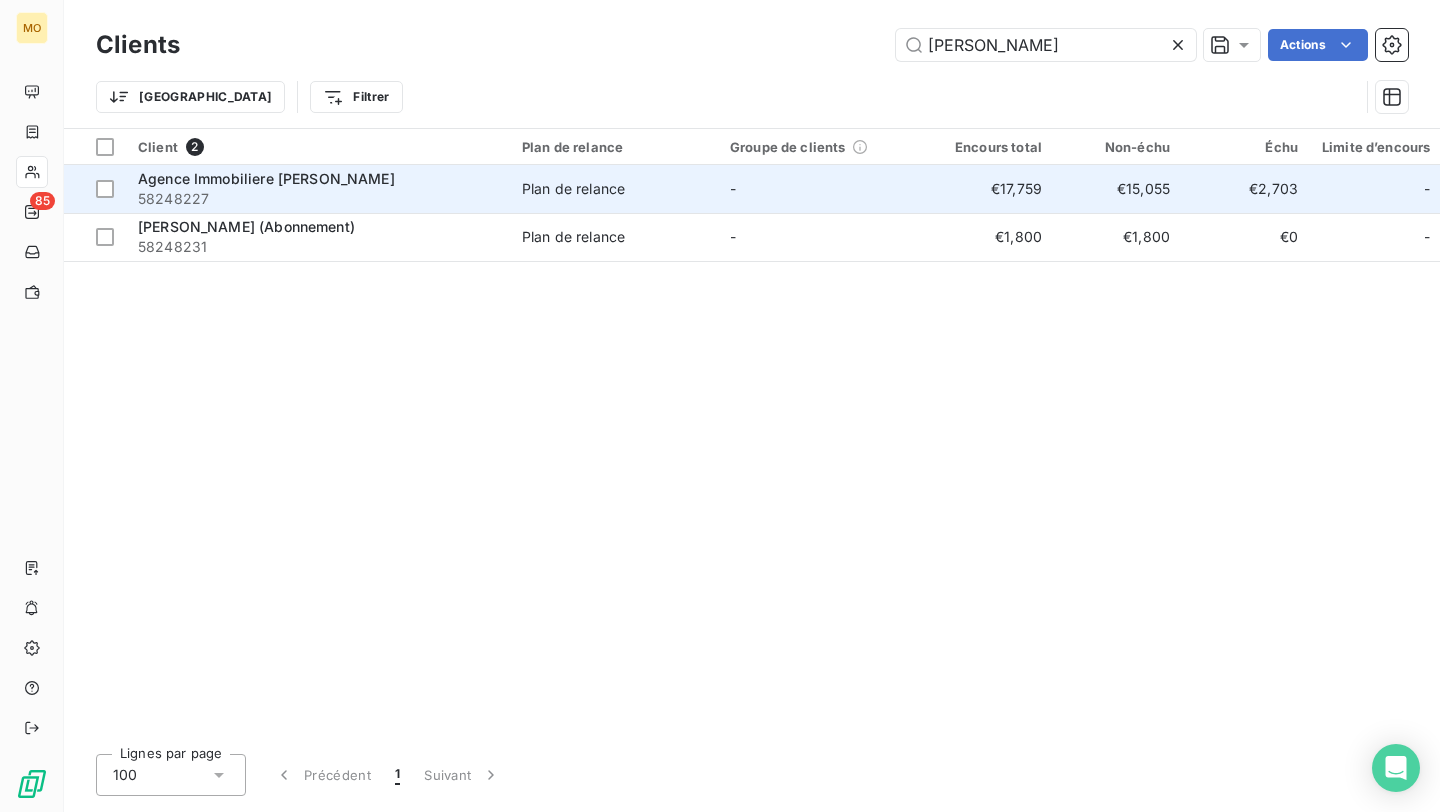 type on "[PERSON_NAME]" 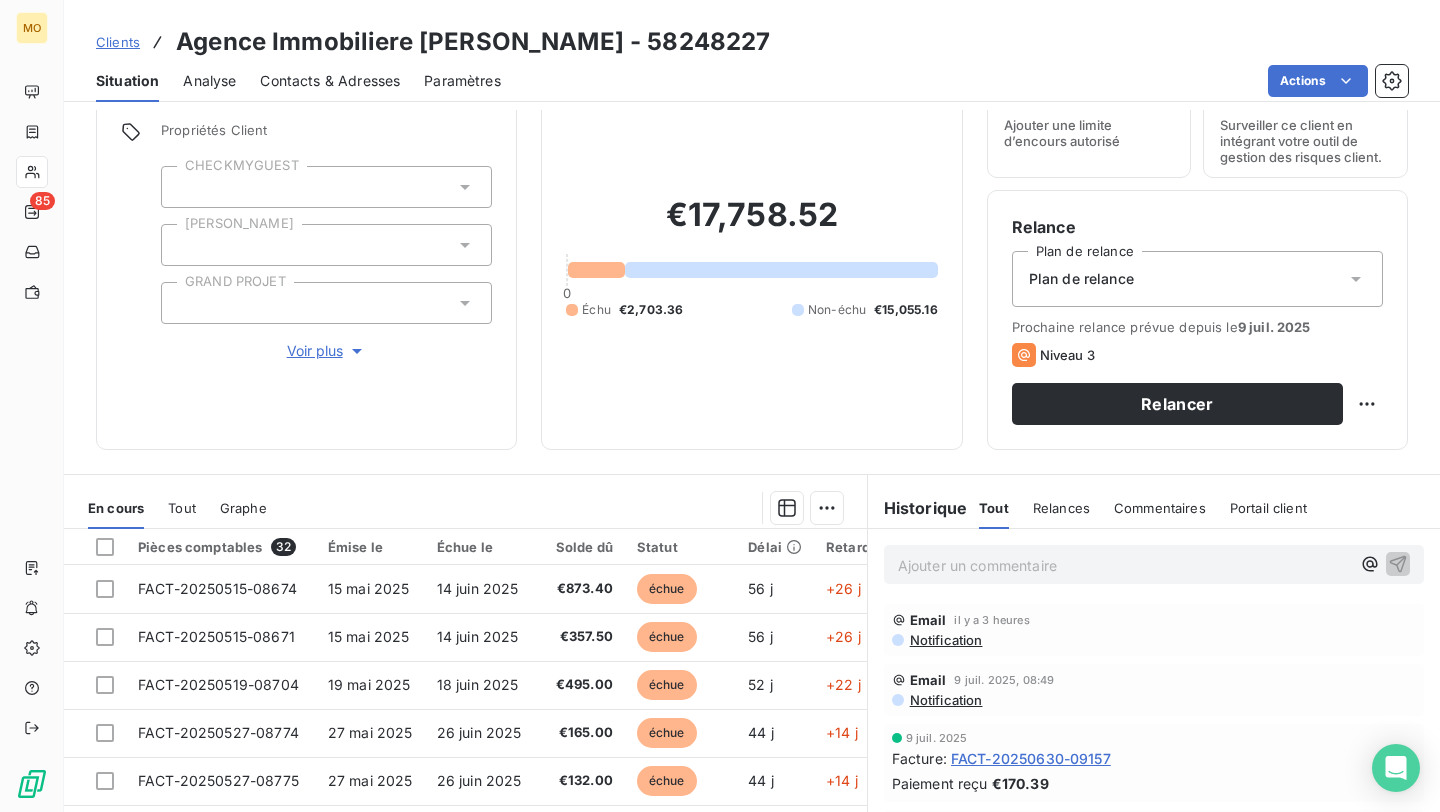 scroll, scrollTop: 86, scrollLeft: 0, axis: vertical 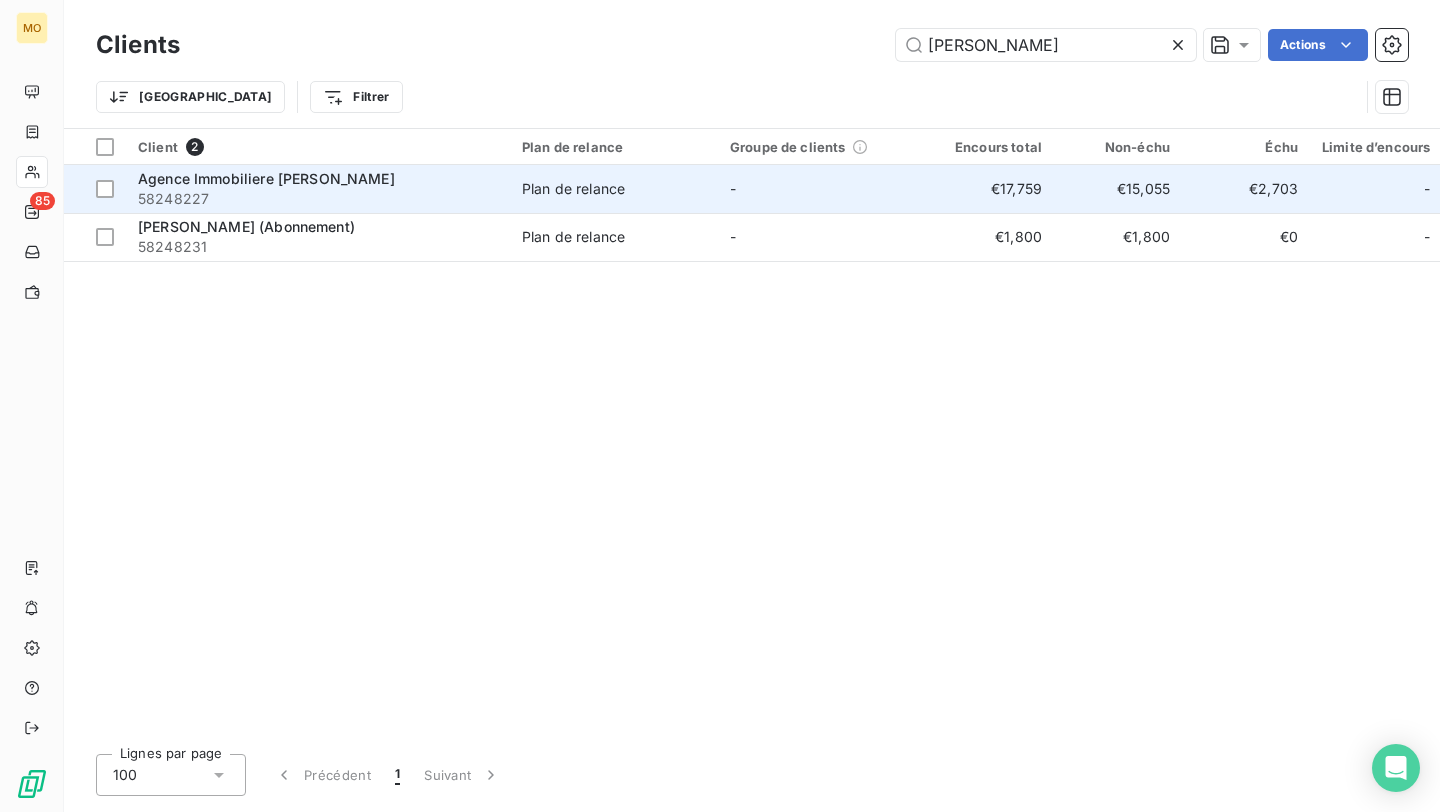 click on "58248227" at bounding box center [318, 199] 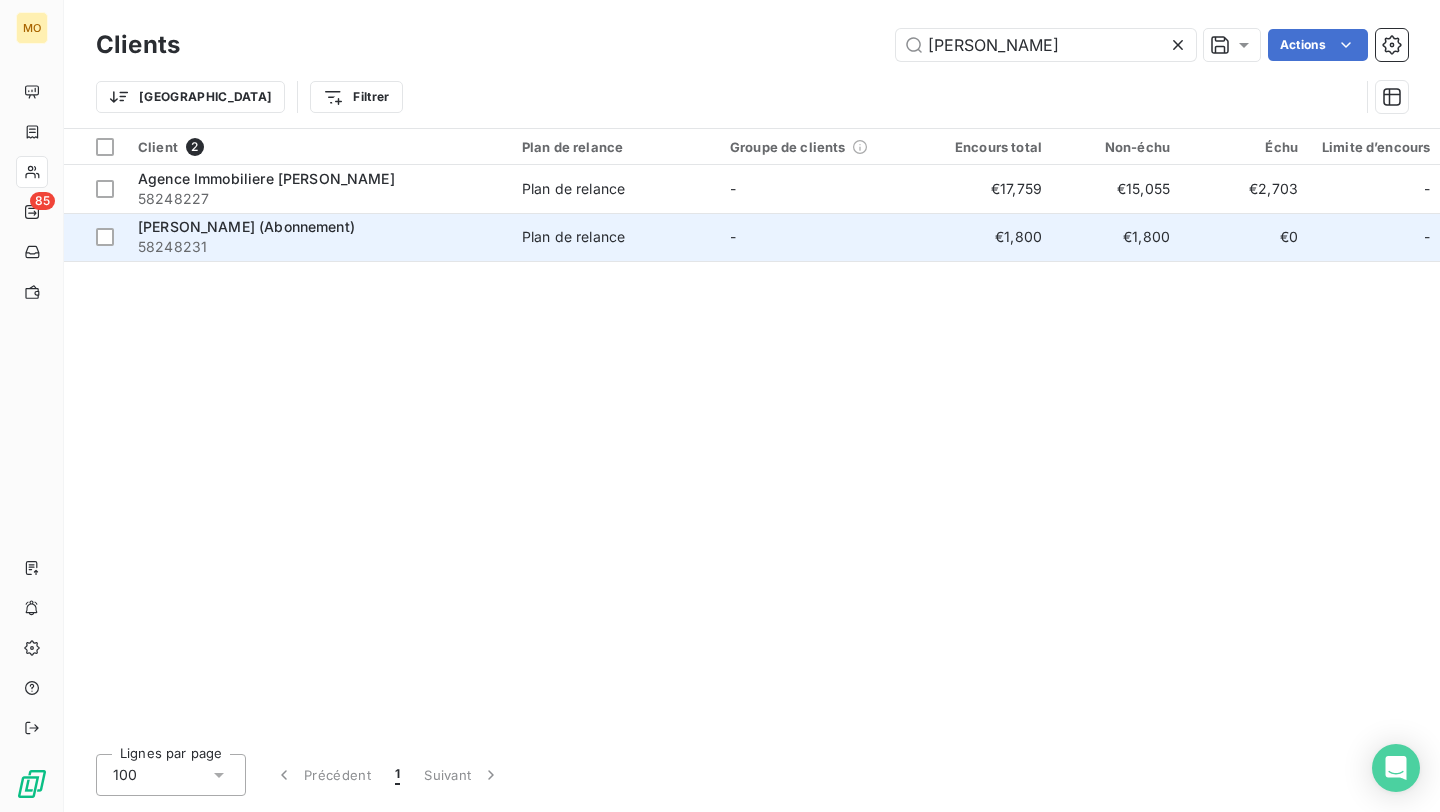 click on "[PERSON_NAME] (Abonnement)" at bounding box center [318, 227] 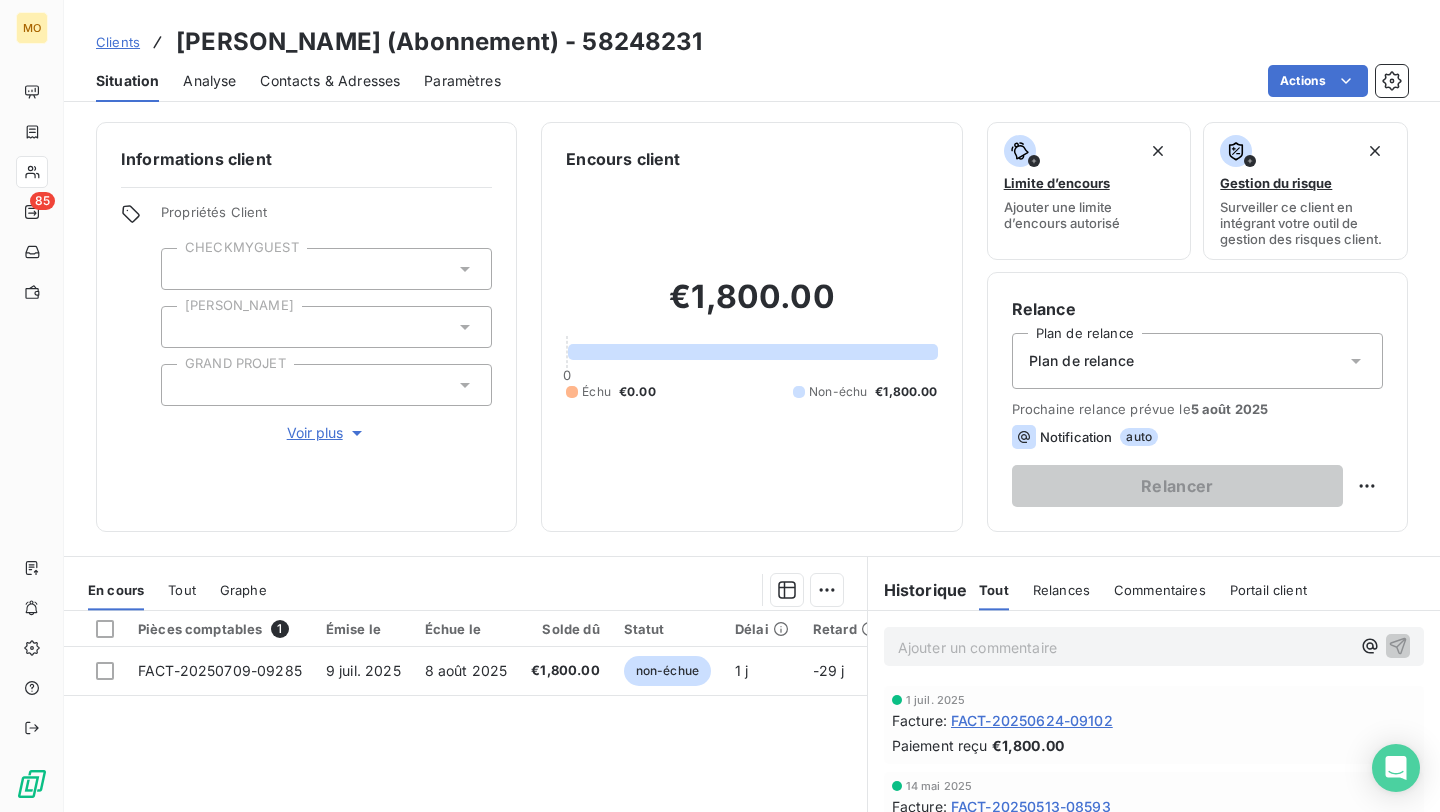 scroll, scrollTop: 43, scrollLeft: 0, axis: vertical 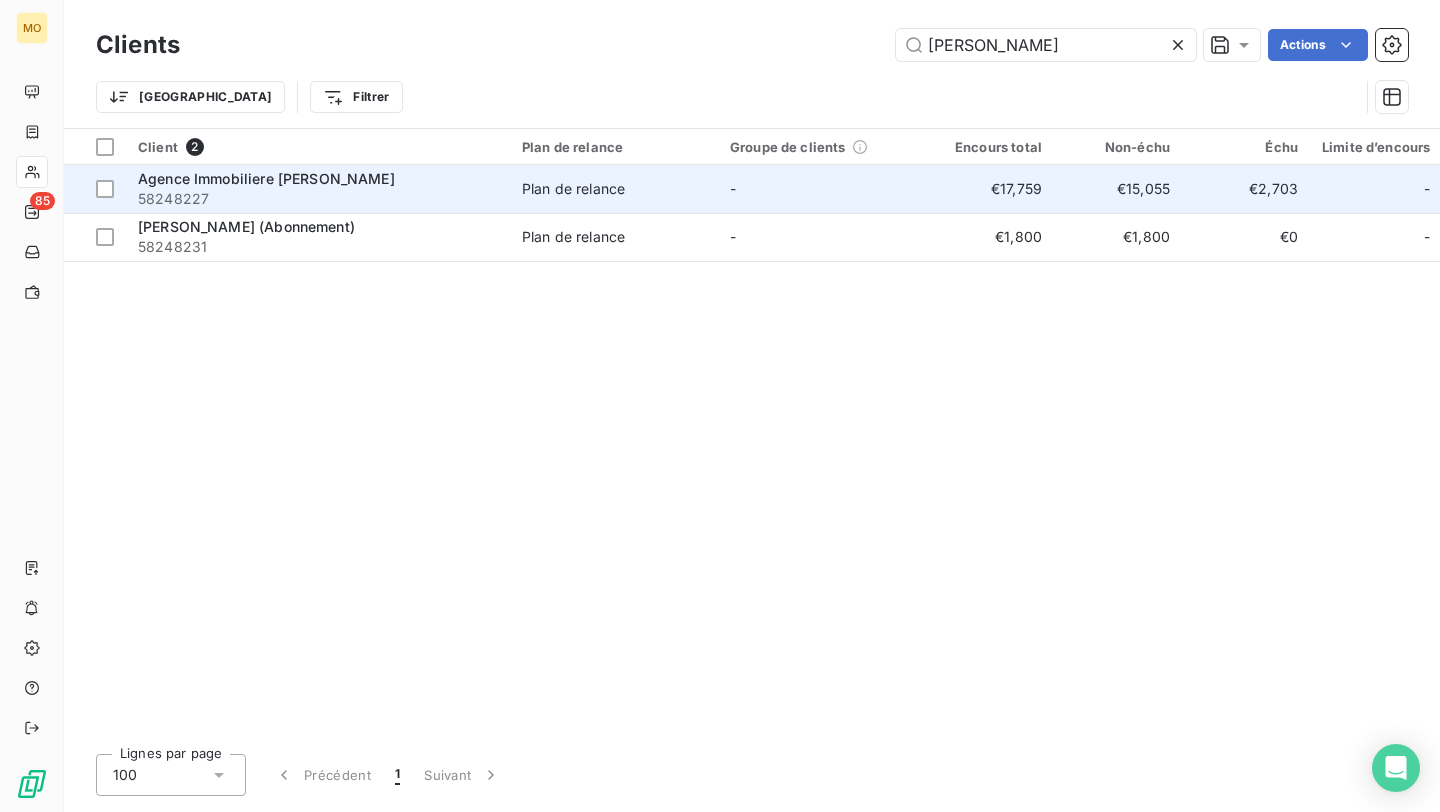 click on "Agence Immobiliere [PERSON_NAME]" at bounding box center [318, 179] 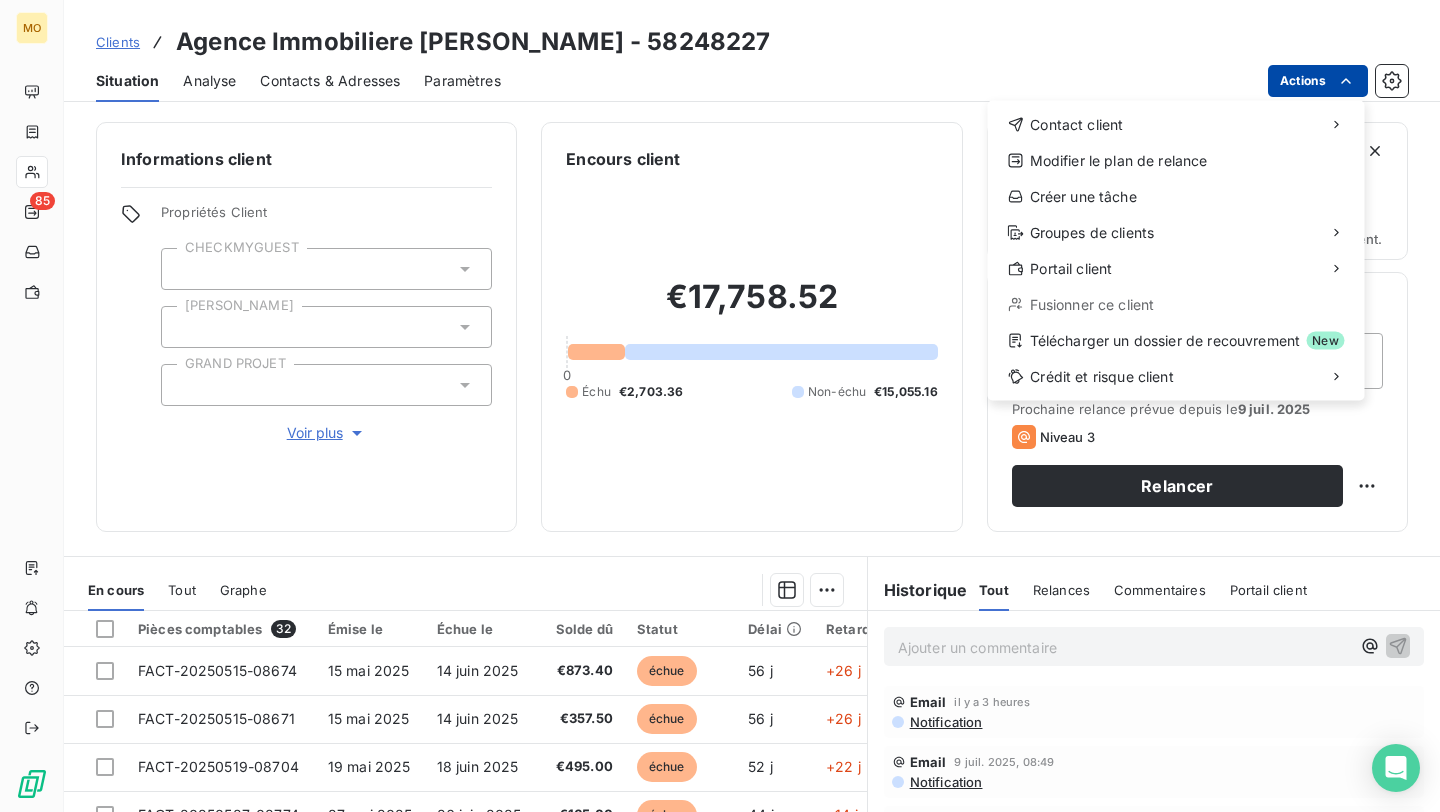 click on "MO 85 Clients Agence Immobiliere [PERSON_NAME] - 58248227 Situation Analyse Contacts & Adresses Paramètres Actions Contact client Modifier le plan de relance Créer une tâche Groupes de clients Portail client Fusionner ce client Télécharger un dossier de recouvrement New Crédit et risque client Informations client Propriétés Client CHECKMYGUEST [PERSON_NAME] GRAND PROJET Voir plus Encours client   €17,758.52 0 Échu €2,703.36 Non-échu €15,055.16     Limite d’encours Ajouter une limite d’encours autorisé Gestion du risque Surveiller ce client en intégrant votre outil de gestion des risques client. Relance Plan de relance Plan de relance Prochaine relance prévue depuis le  9 juil. 2025 Niveau 3 Relancer En cours Tout Graphe Pièces comptables 32 Émise le Échue le Solde dû Statut Délai   Retard   Tag Relance   FACT-20250515-08674 15 mai 2025 14 juin 2025 €873.40 échue 56 j +26 j FACT-20250515-08671 15 mai 2025 14 juin 2025 €357.50 échue 56 j +26 j FACT-20250519-08704 19 mai 2025" at bounding box center [720, 406] 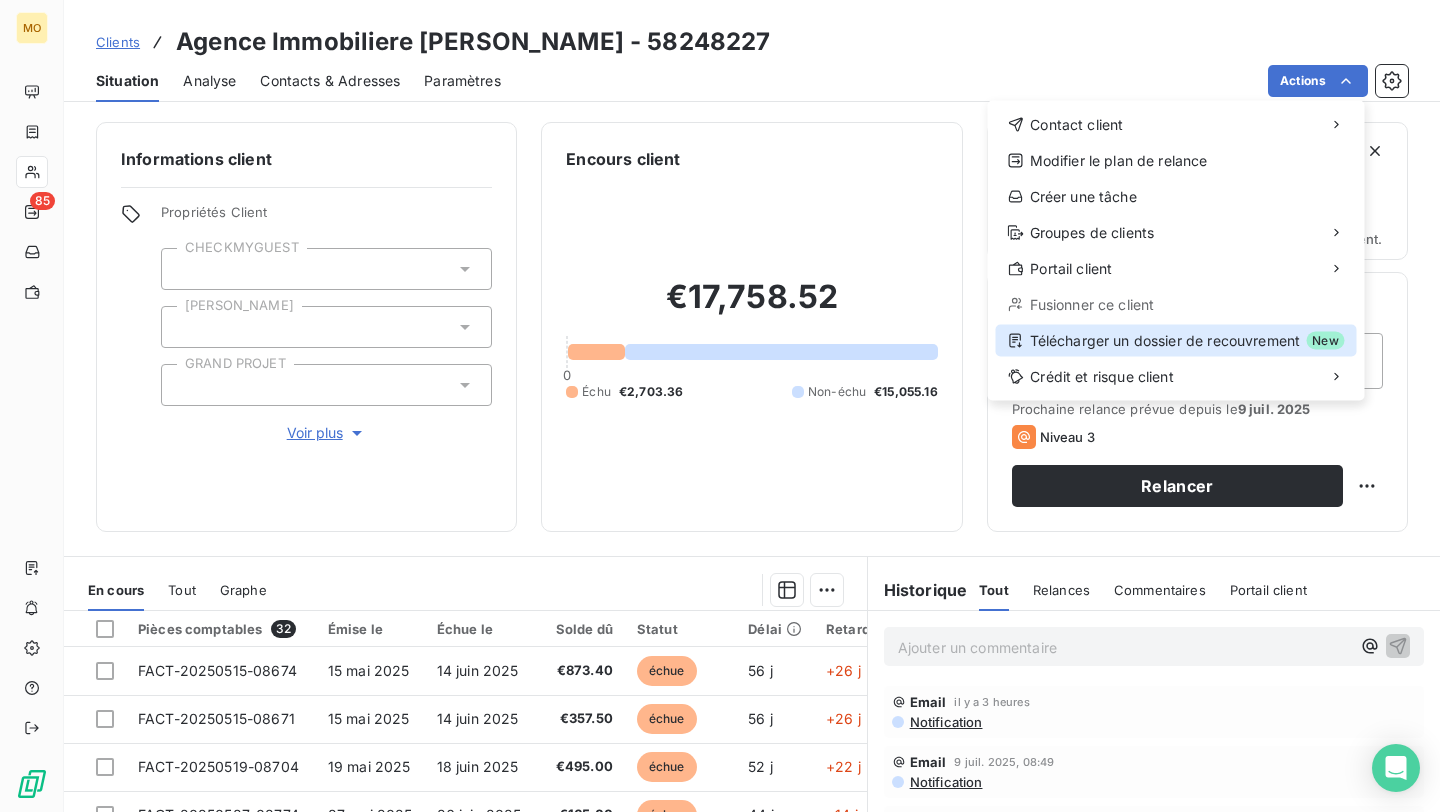 click on "Télécharger un dossier de recouvrement New" at bounding box center [1176, 341] 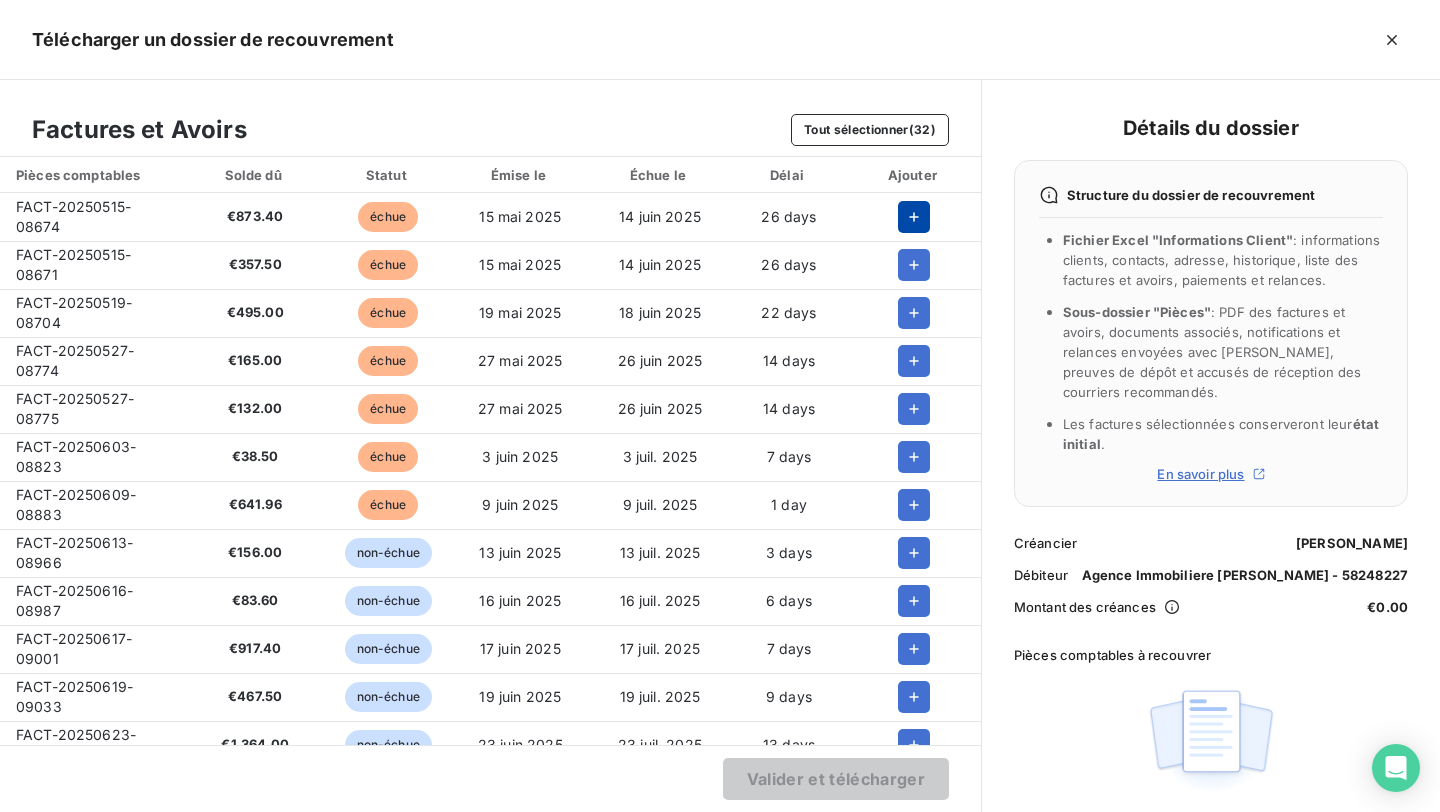 click 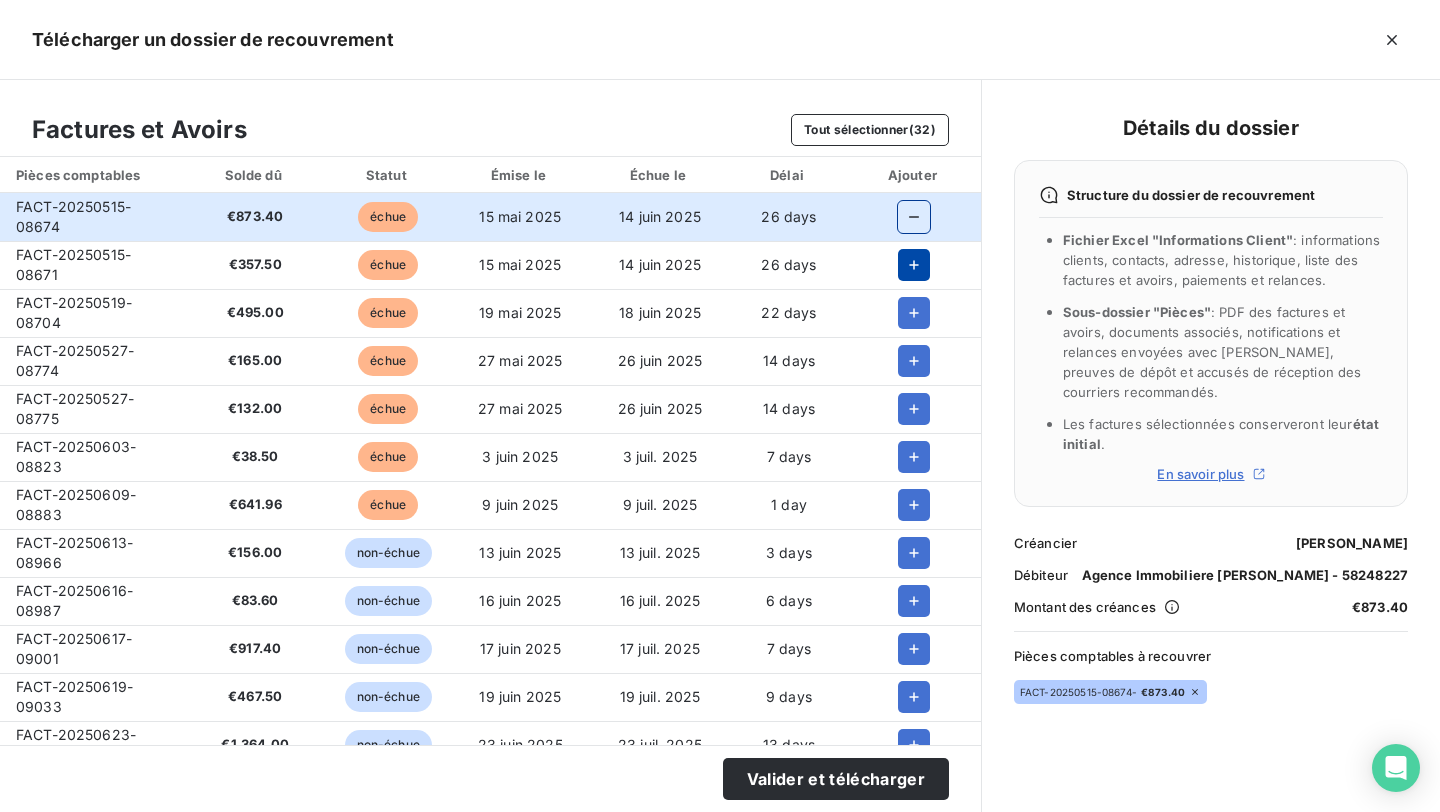 click 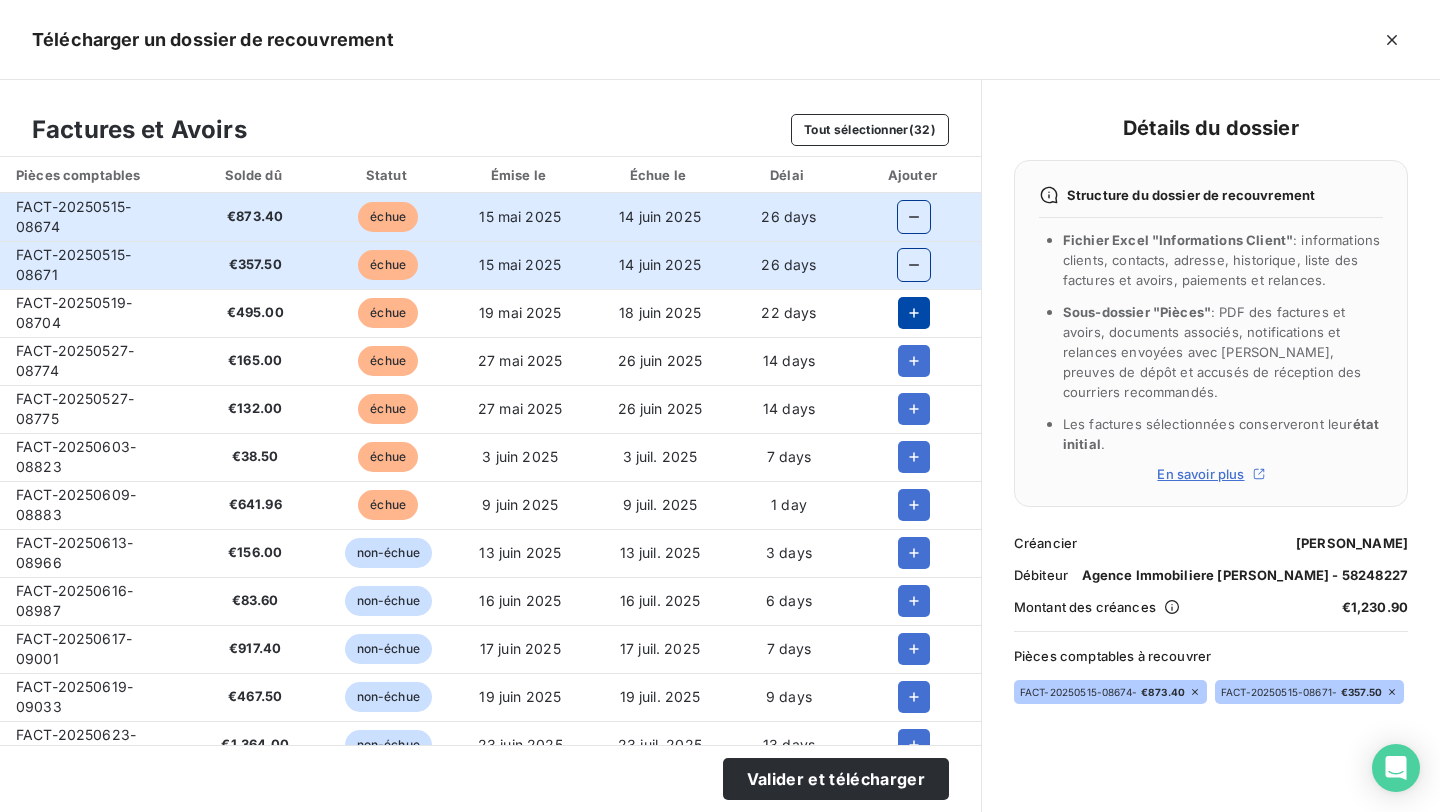 click 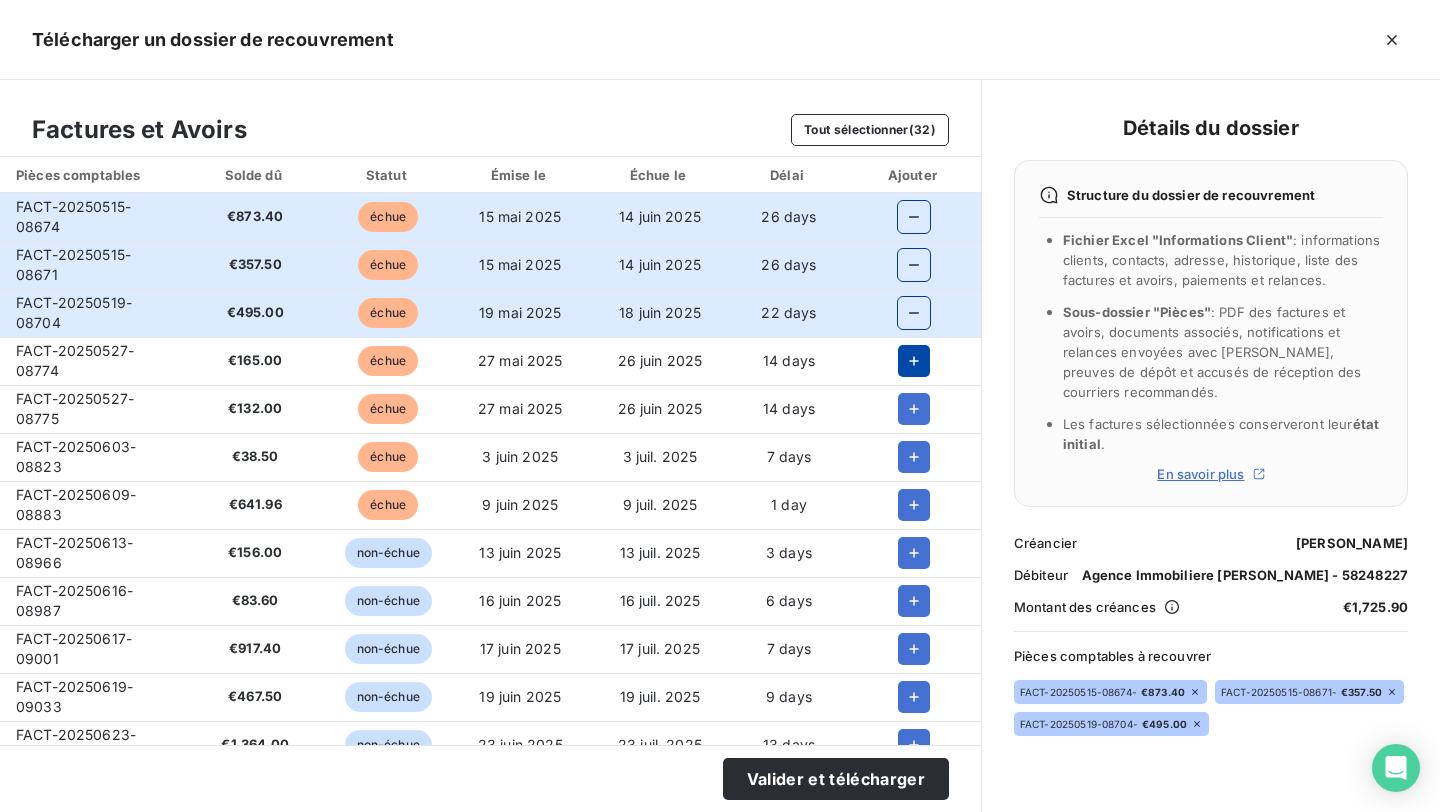 click at bounding box center (914, 361) 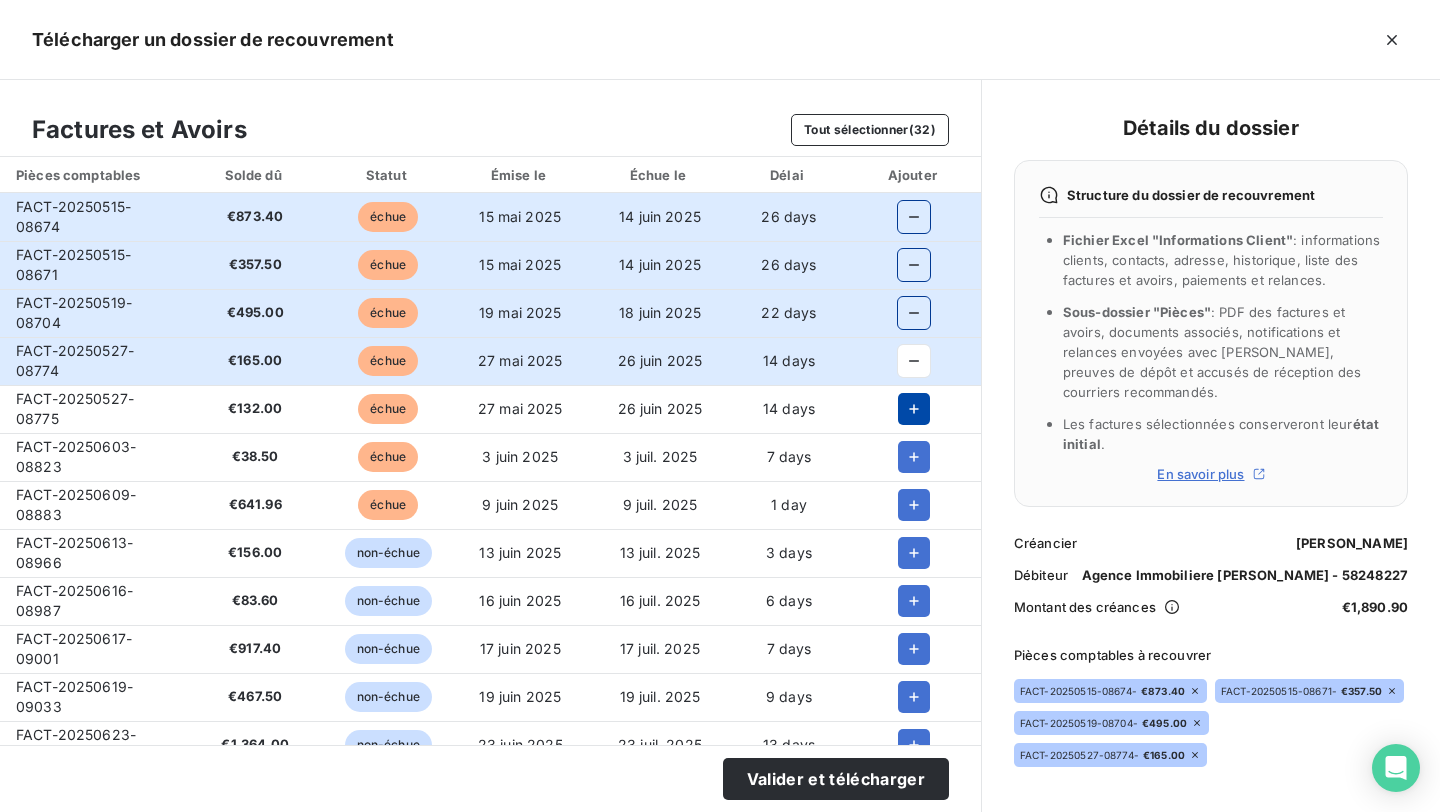 click 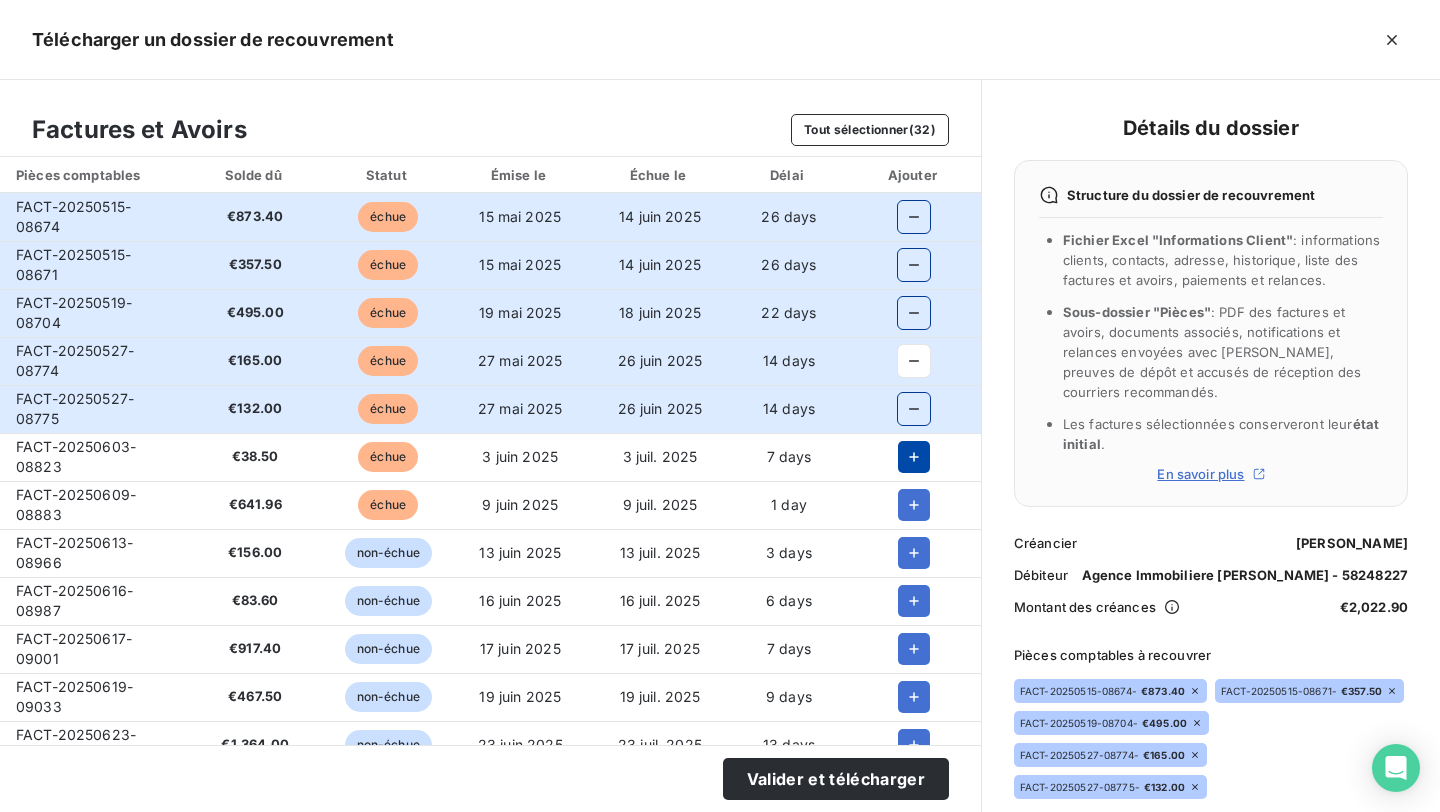 click 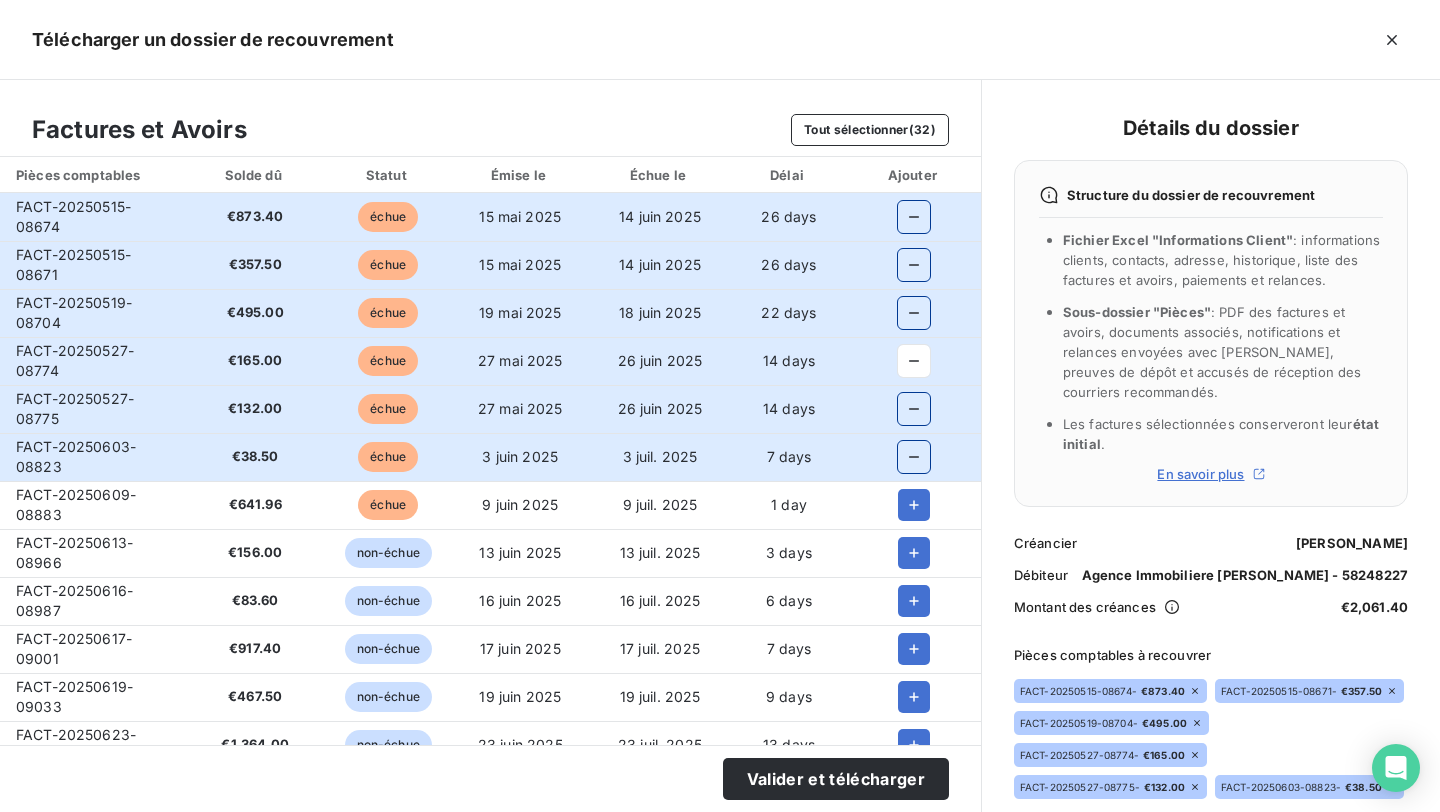 click at bounding box center (914, 505) 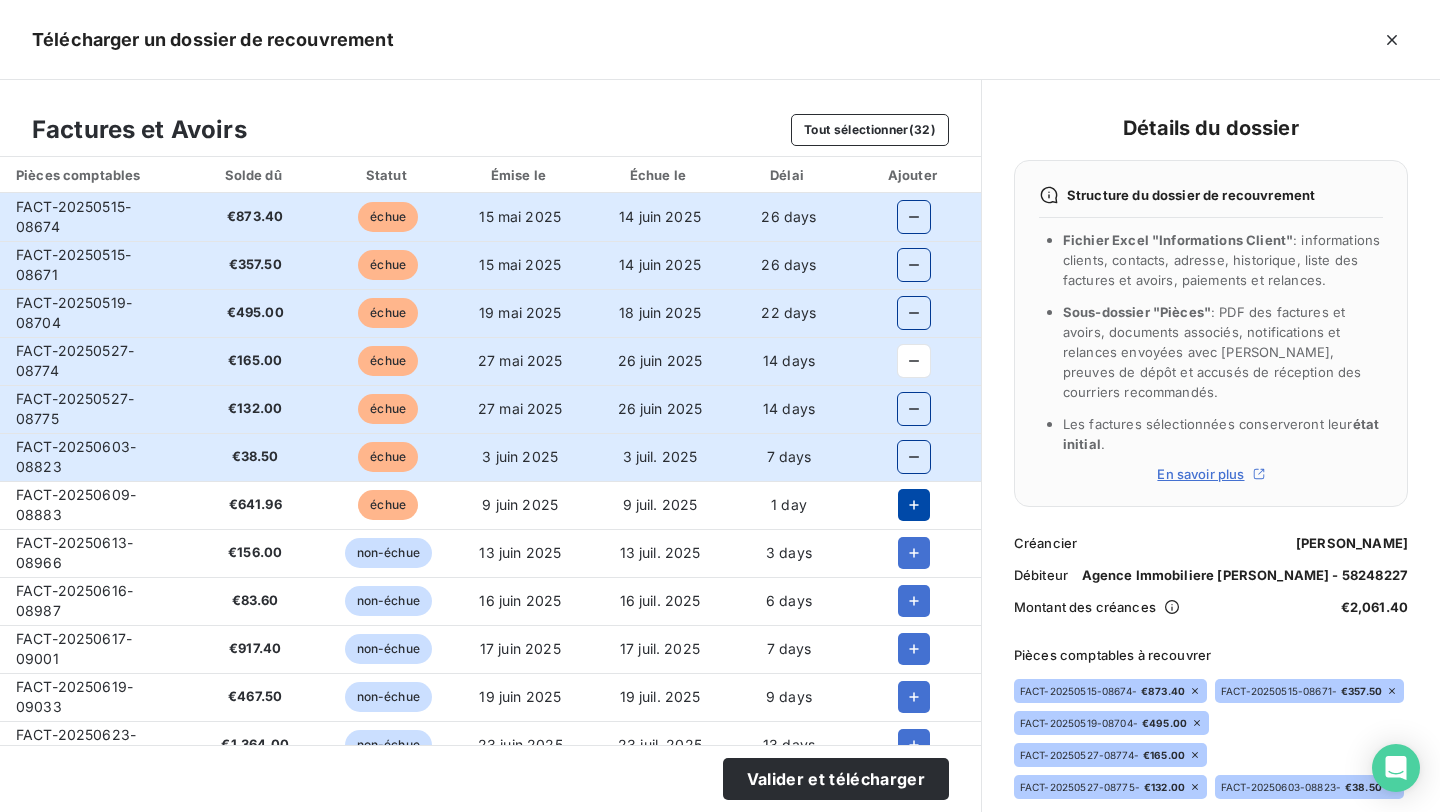 click at bounding box center [914, 505] 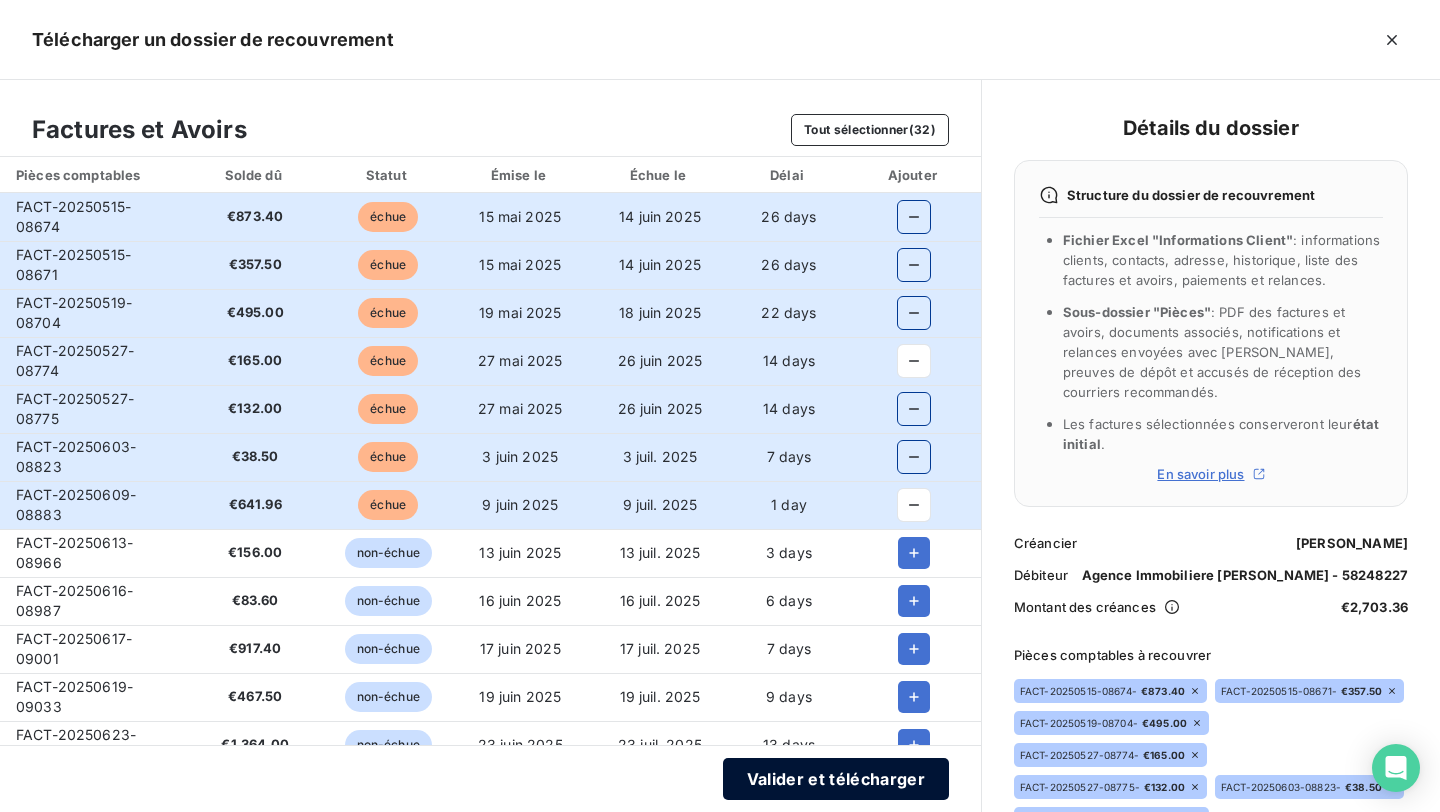 click on "Valider et télécharger" at bounding box center (836, 779) 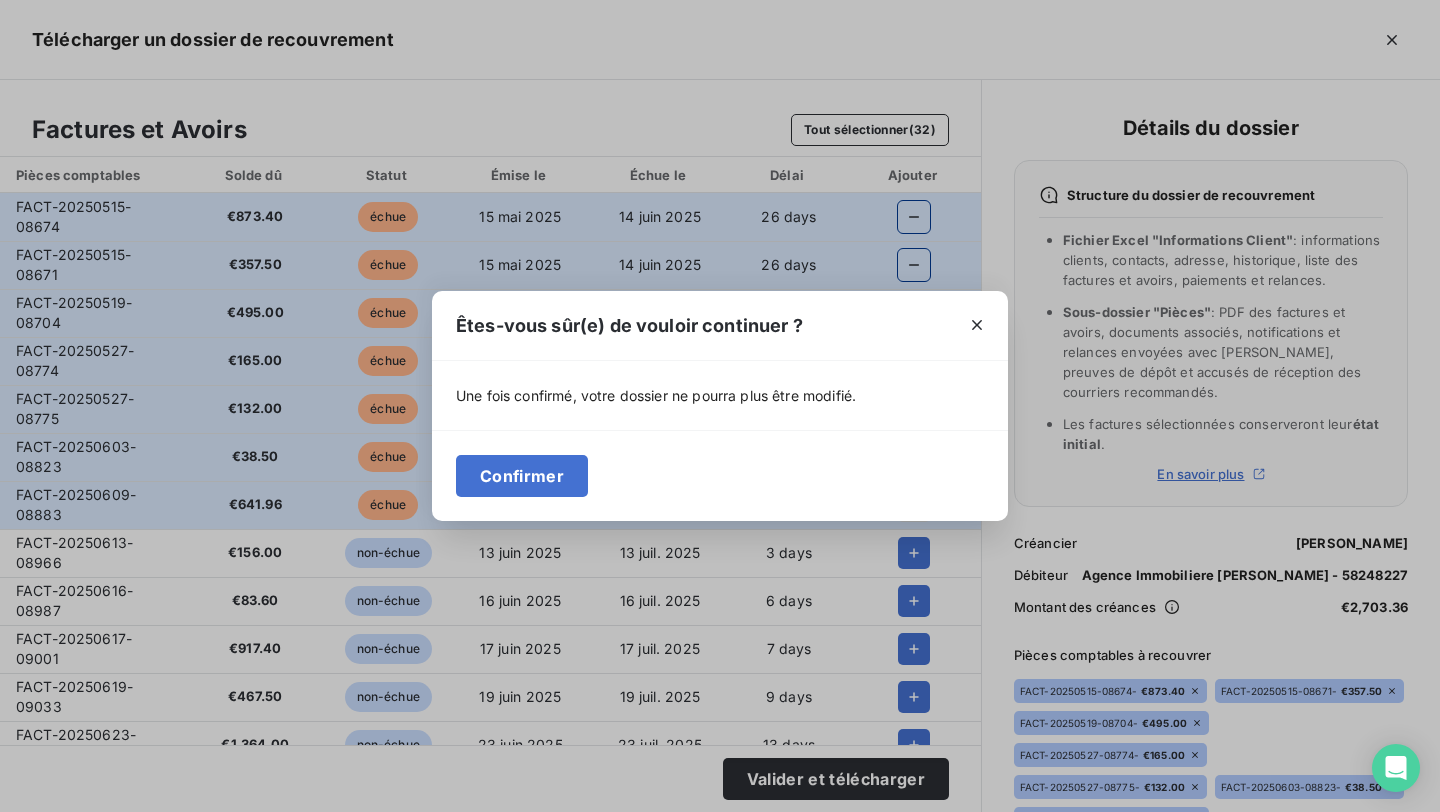 click on "Confirmer" at bounding box center [720, 475] 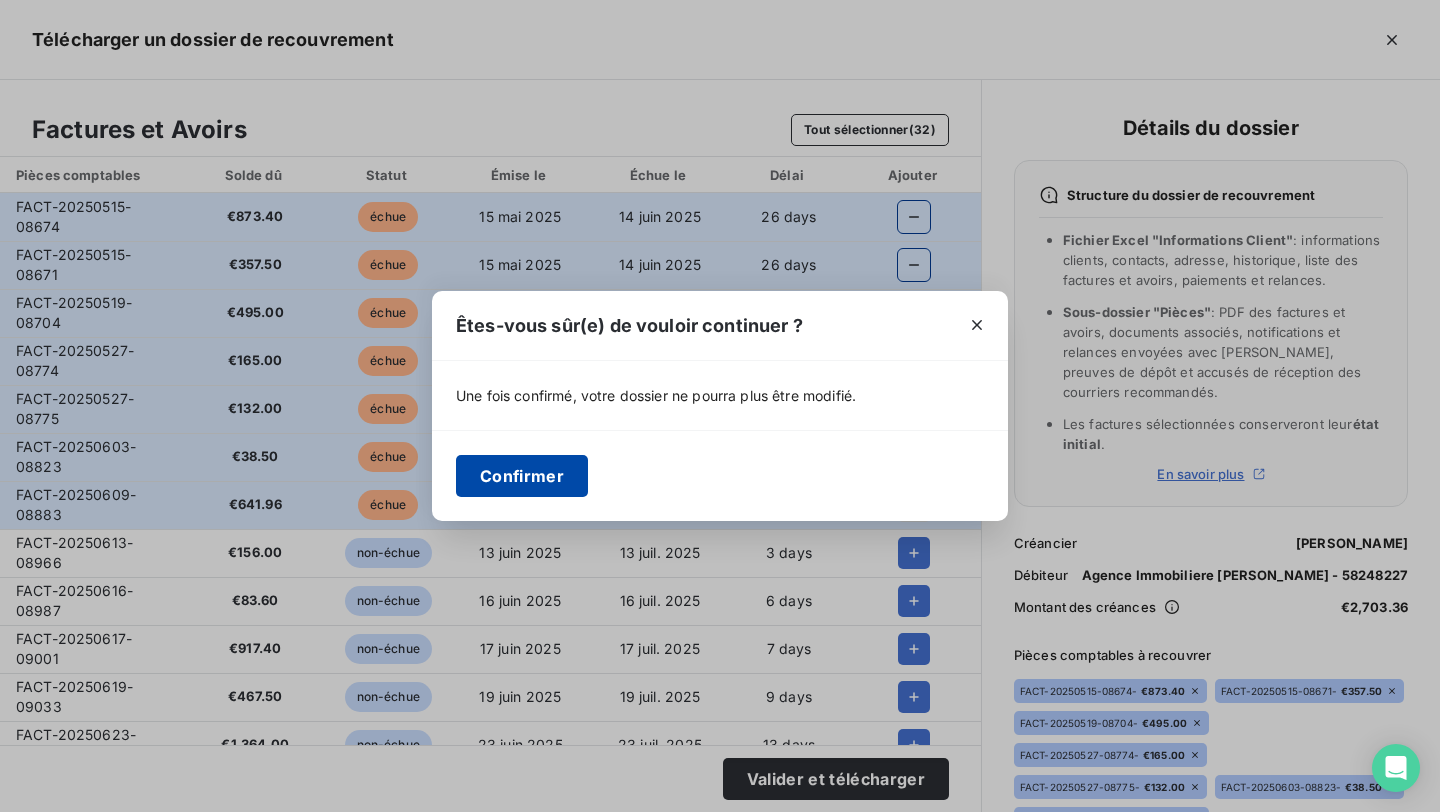 click on "Confirmer" at bounding box center [522, 476] 